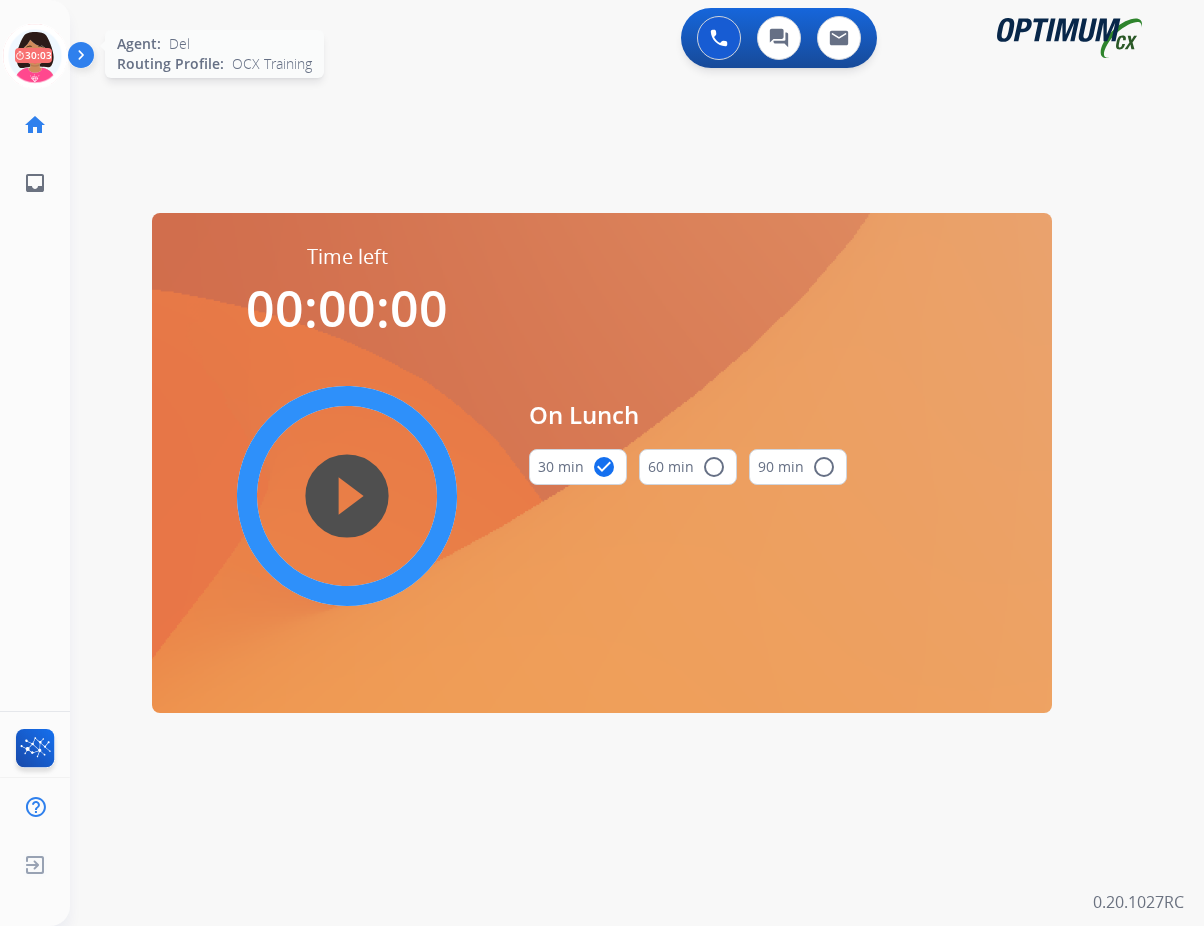 click 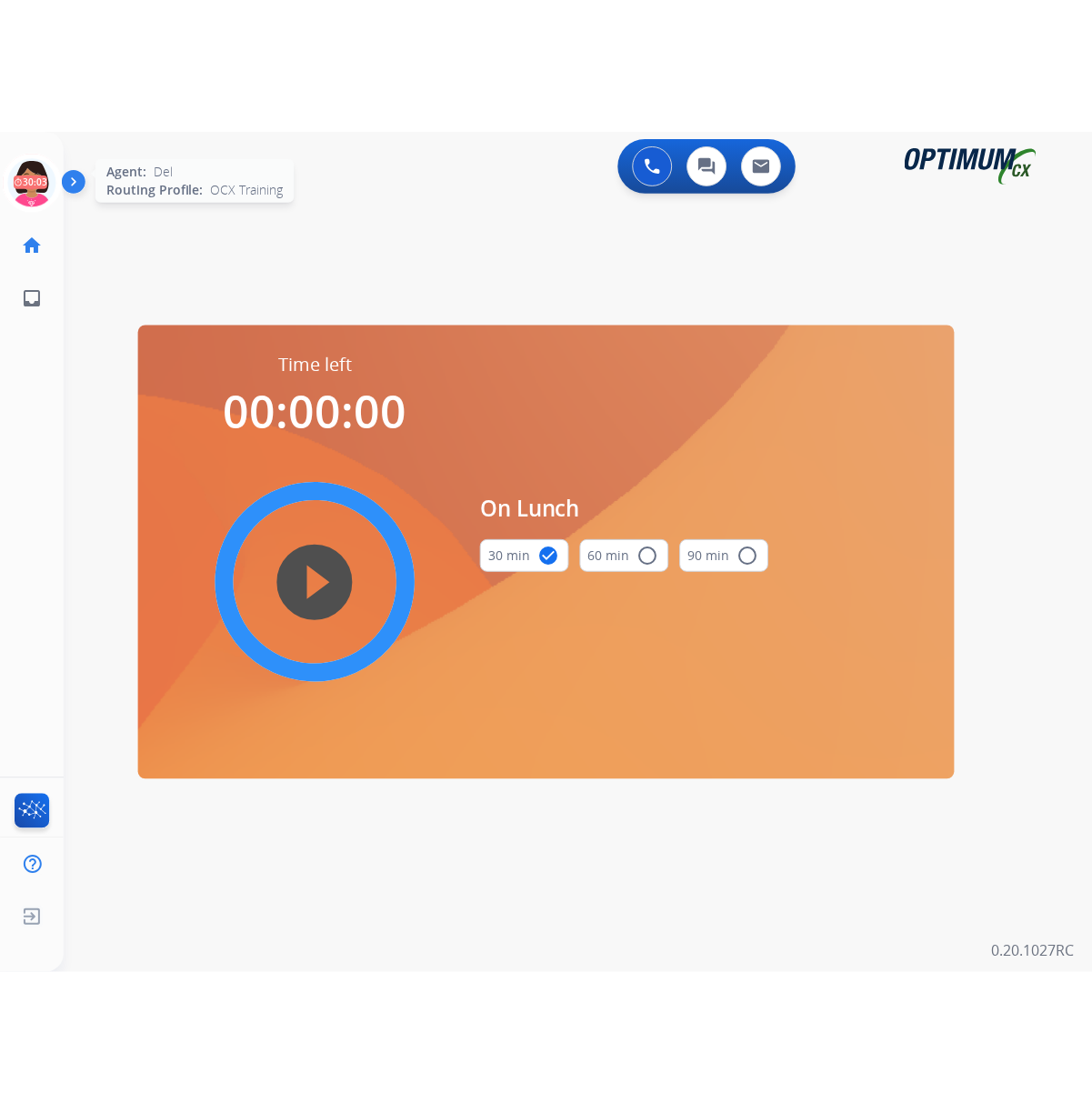 scroll, scrollTop: 0, scrollLeft: 0, axis: both 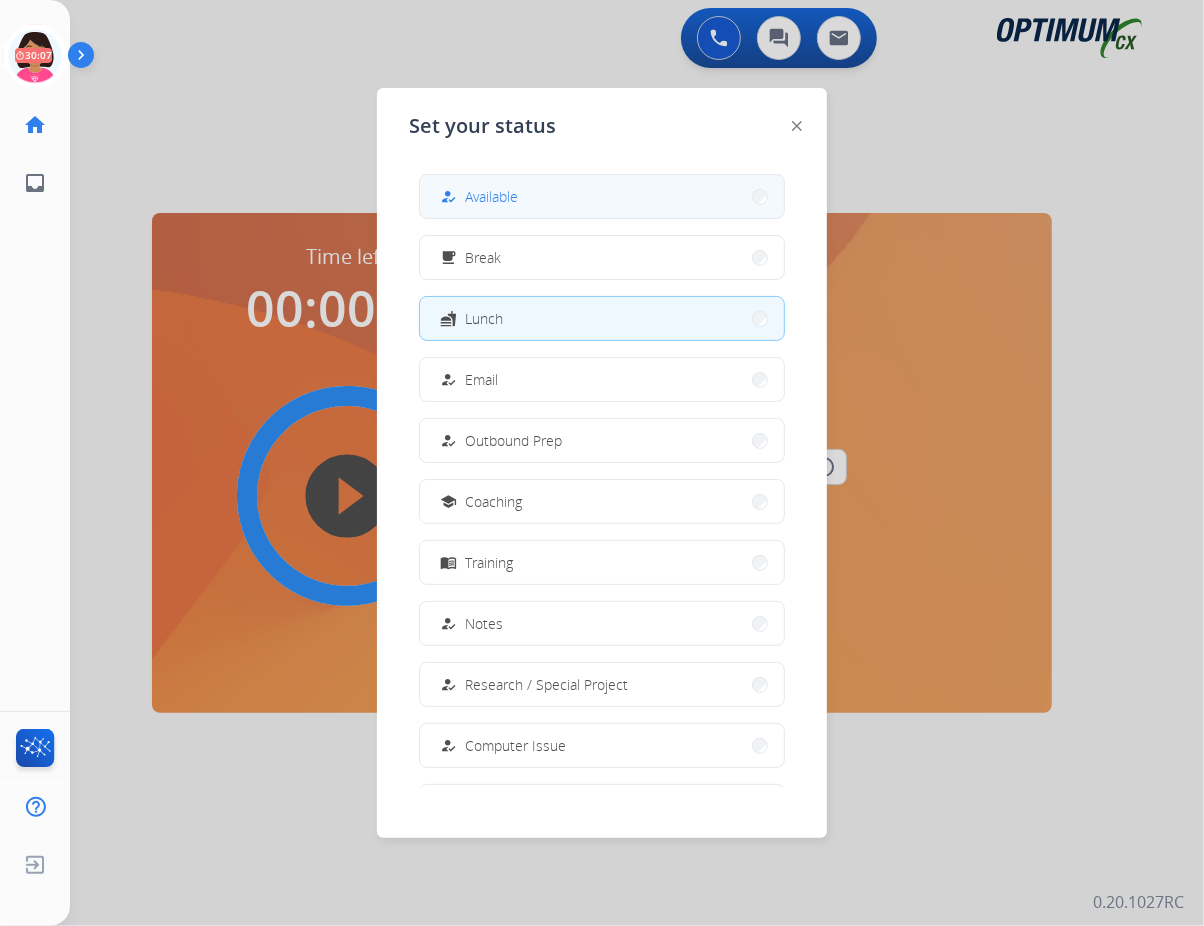 click on "how_to_reg Available" at bounding box center [602, 196] 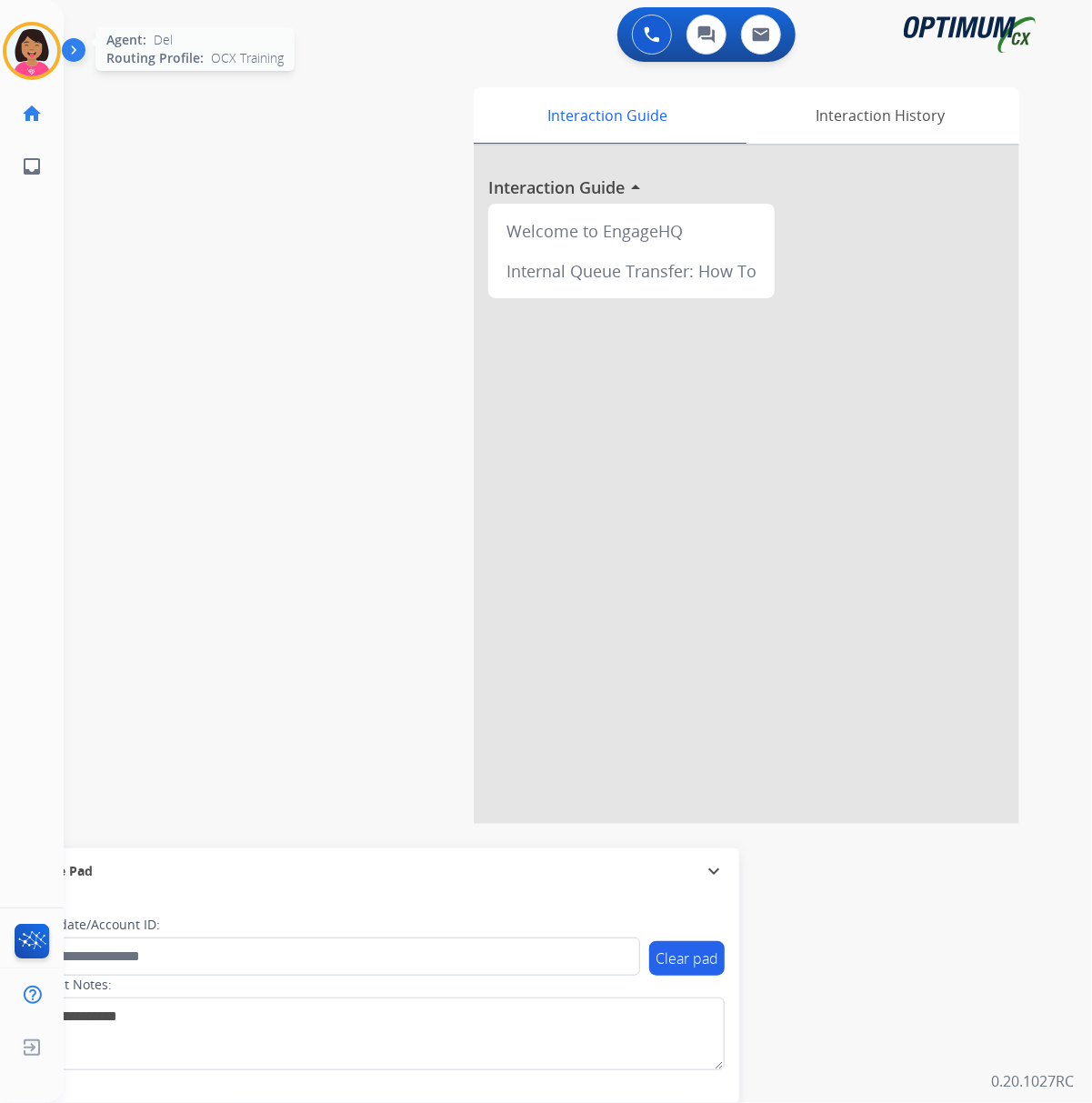 click at bounding box center [32, 51] 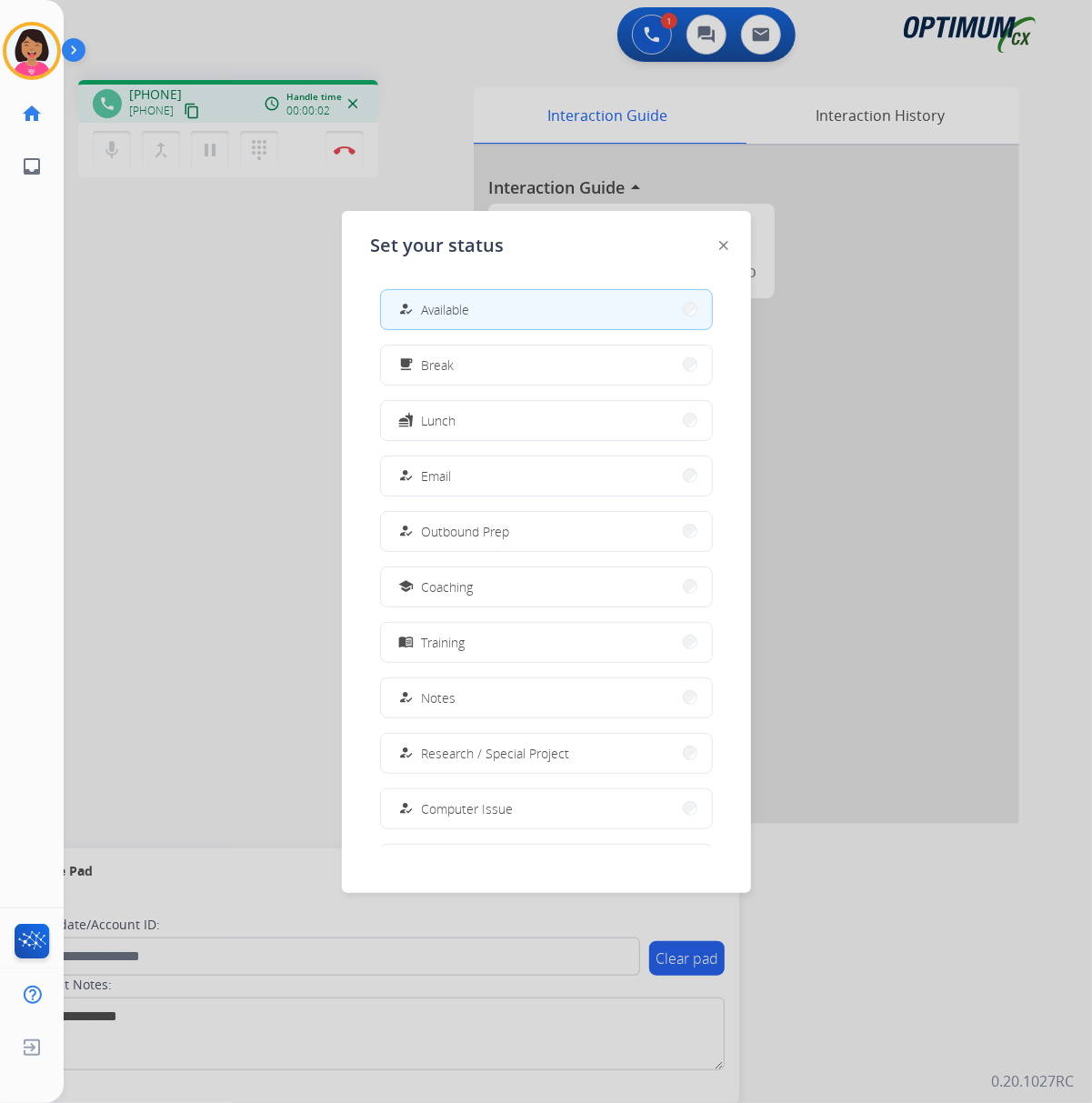 drag, startPoint x: 178, startPoint y: 412, endPoint x: 173, endPoint y: 380, distance: 32.388269 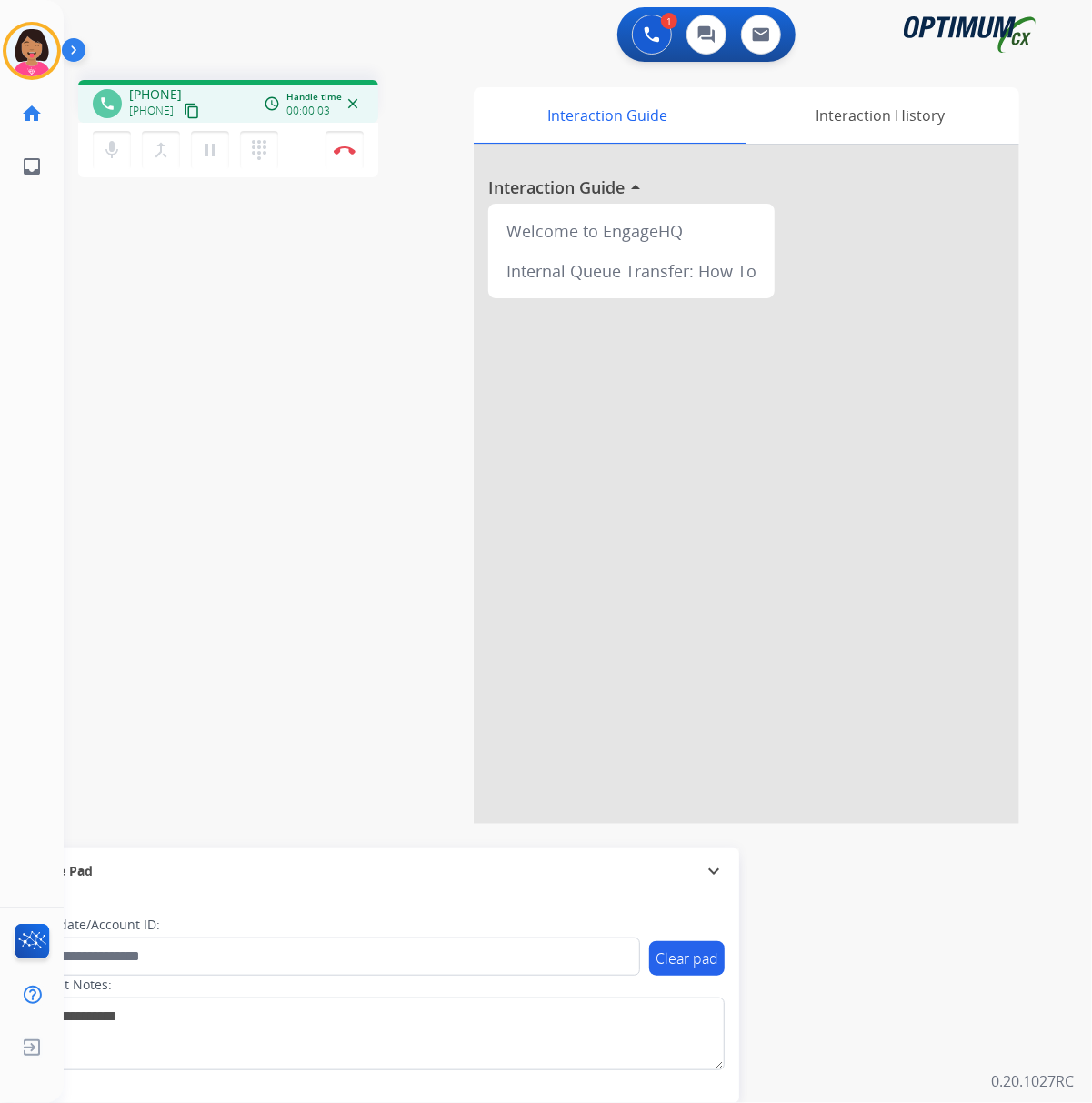 click on "content_copy" at bounding box center [192, 111] 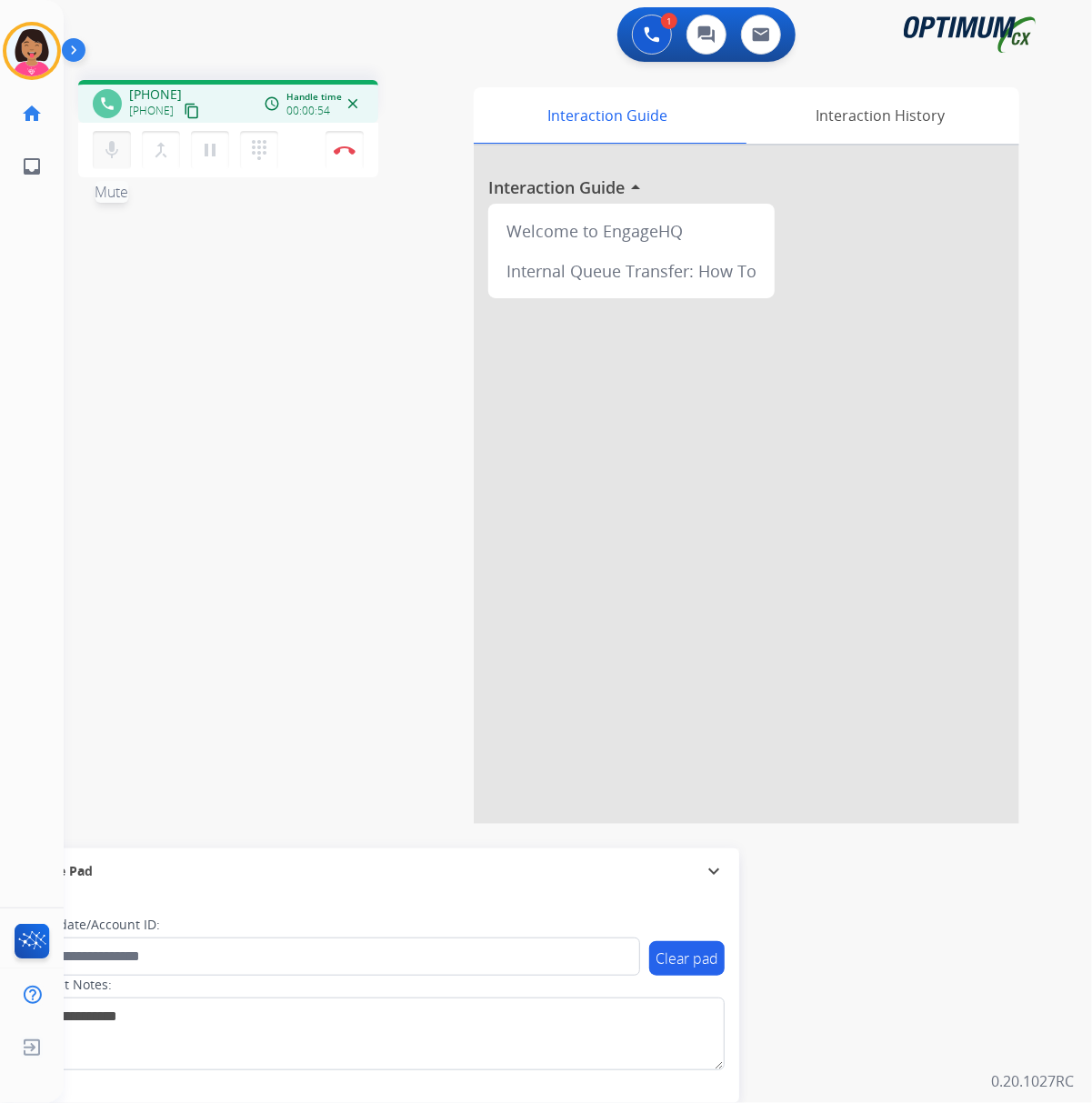click on "mic" at bounding box center [112, 150] 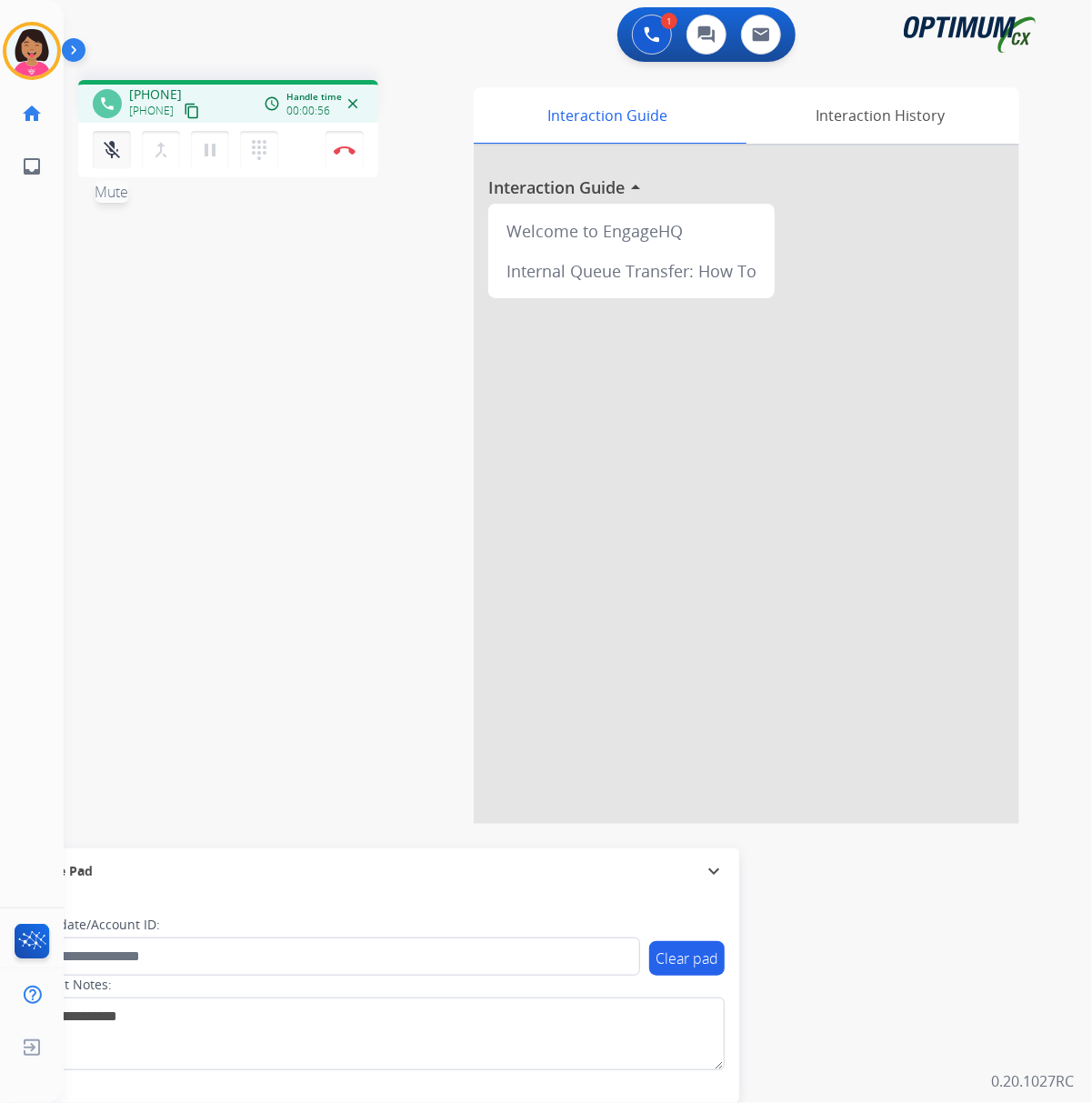 click on "mic_off" at bounding box center [112, 150] 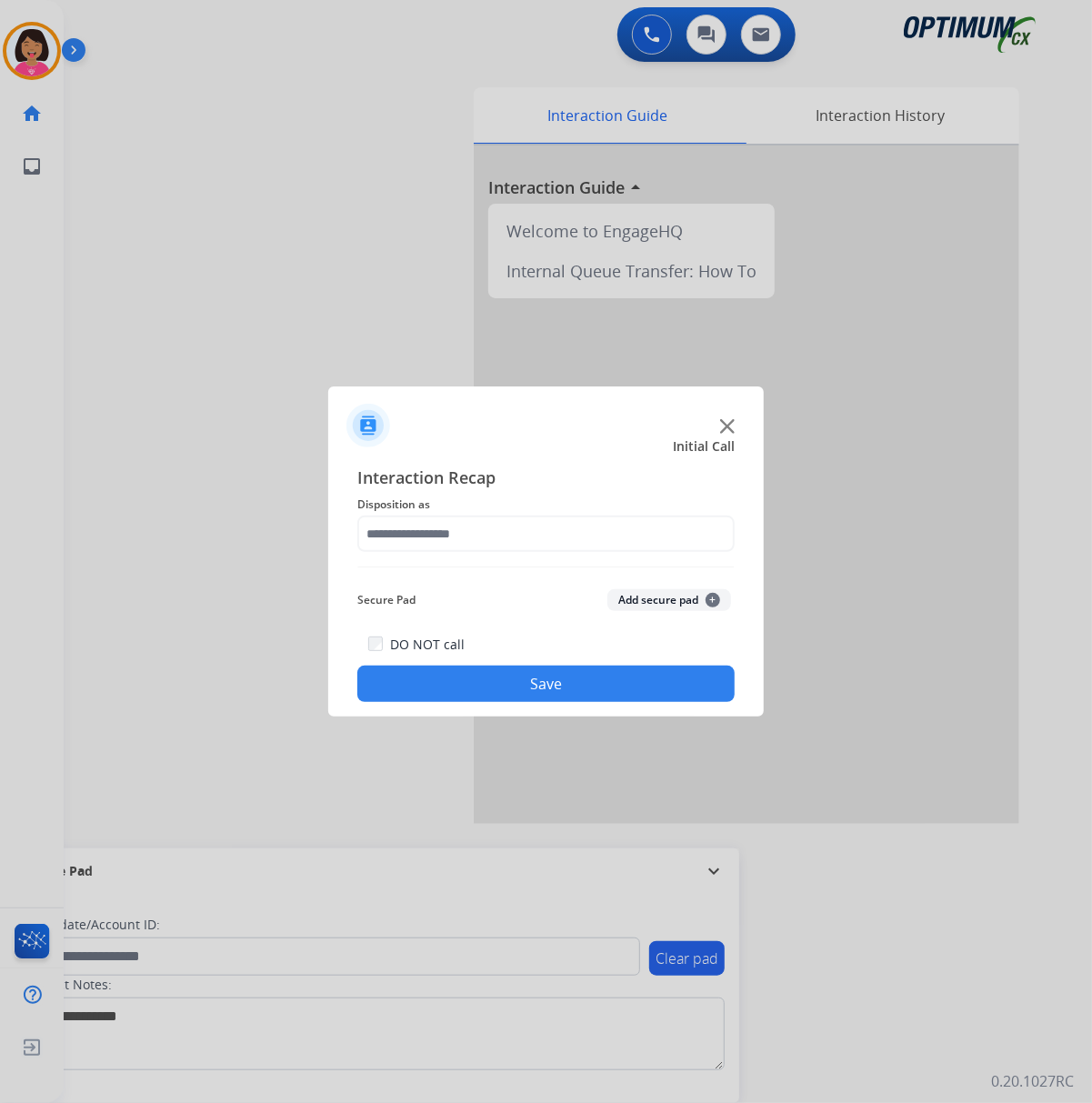 click at bounding box center (546, 551) 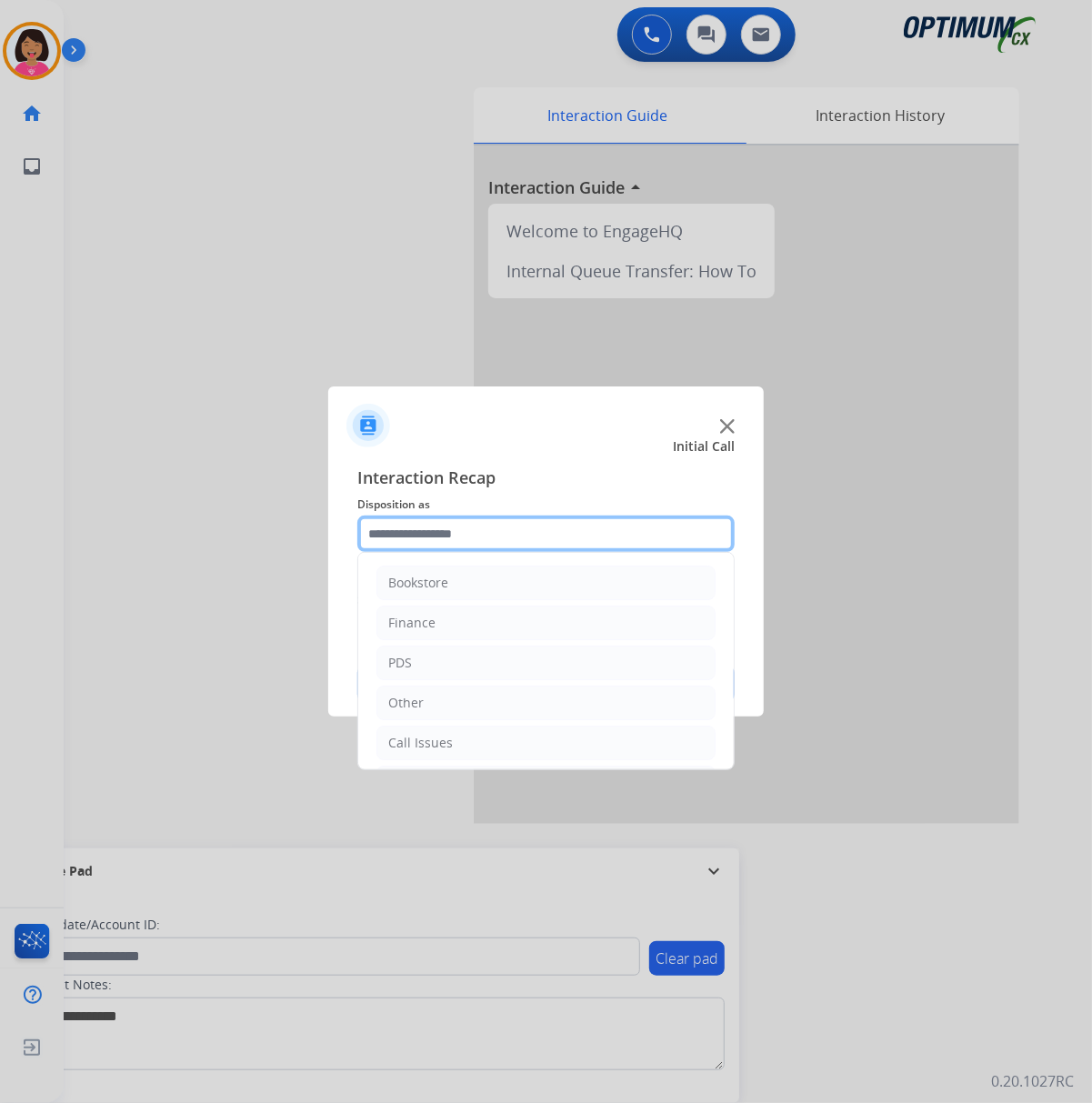 click 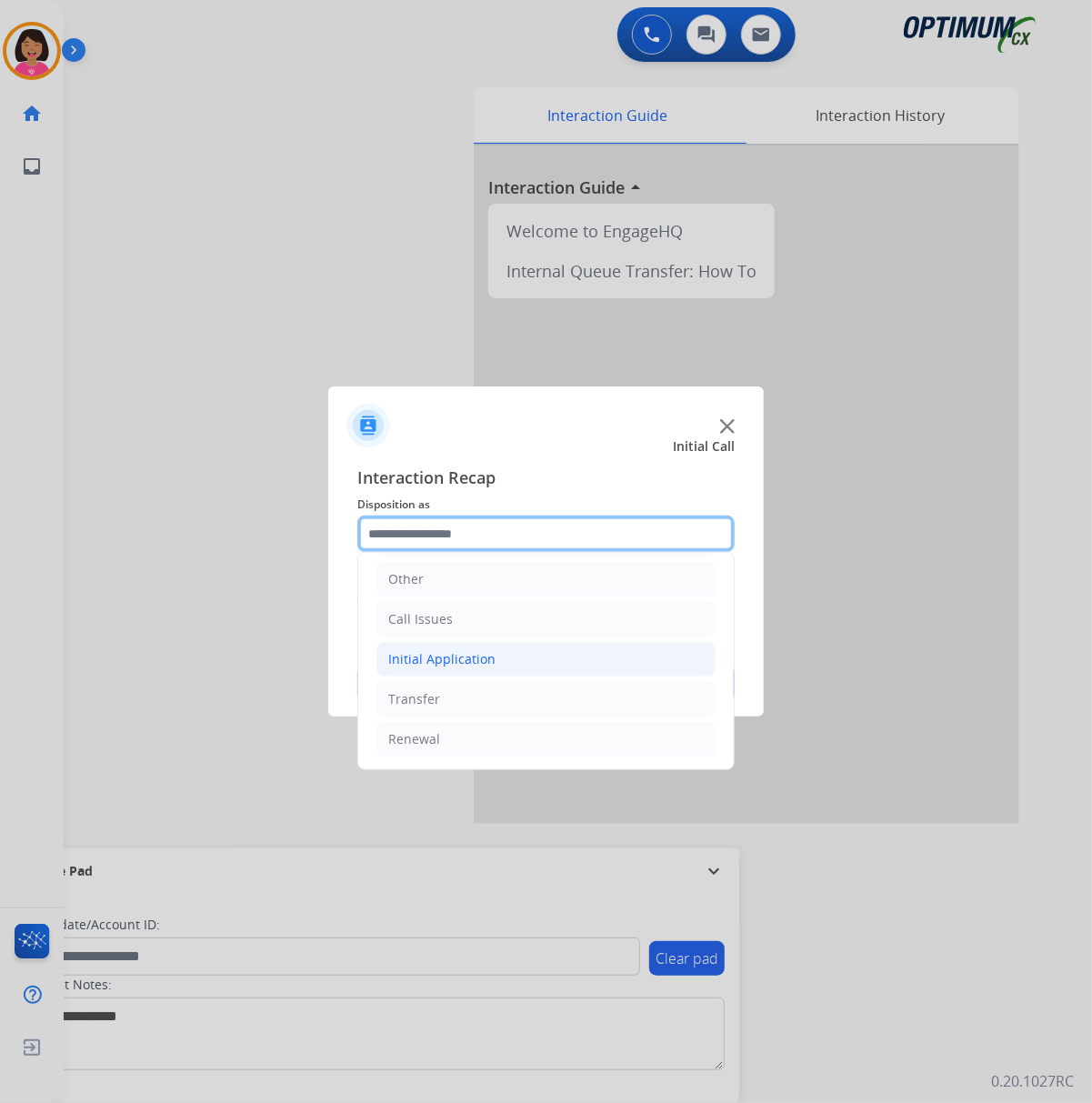 scroll, scrollTop: 129, scrollLeft: 0, axis: vertical 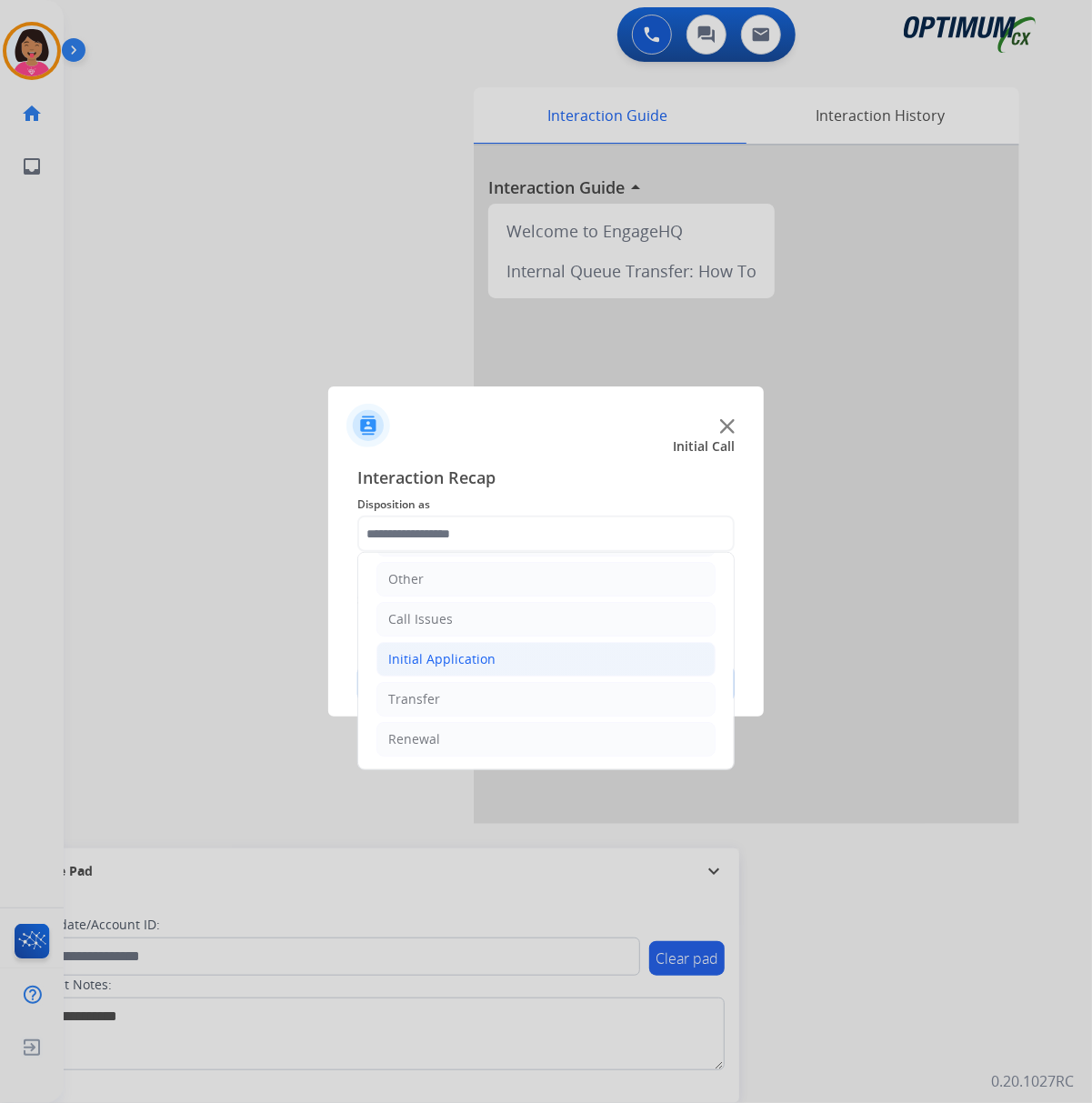 click on "Initial Application" 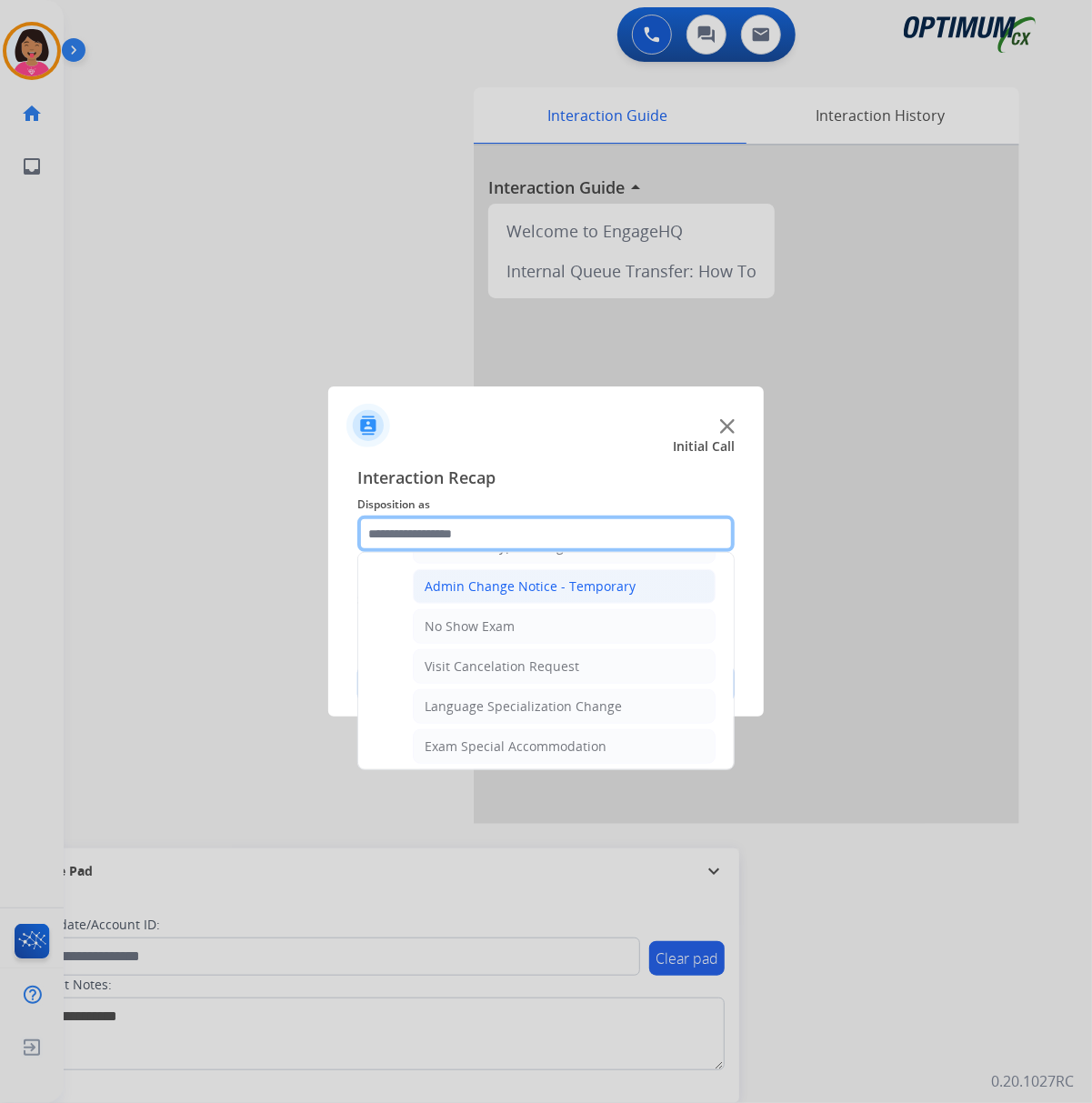 scroll, scrollTop: 978, scrollLeft: 0, axis: vertical 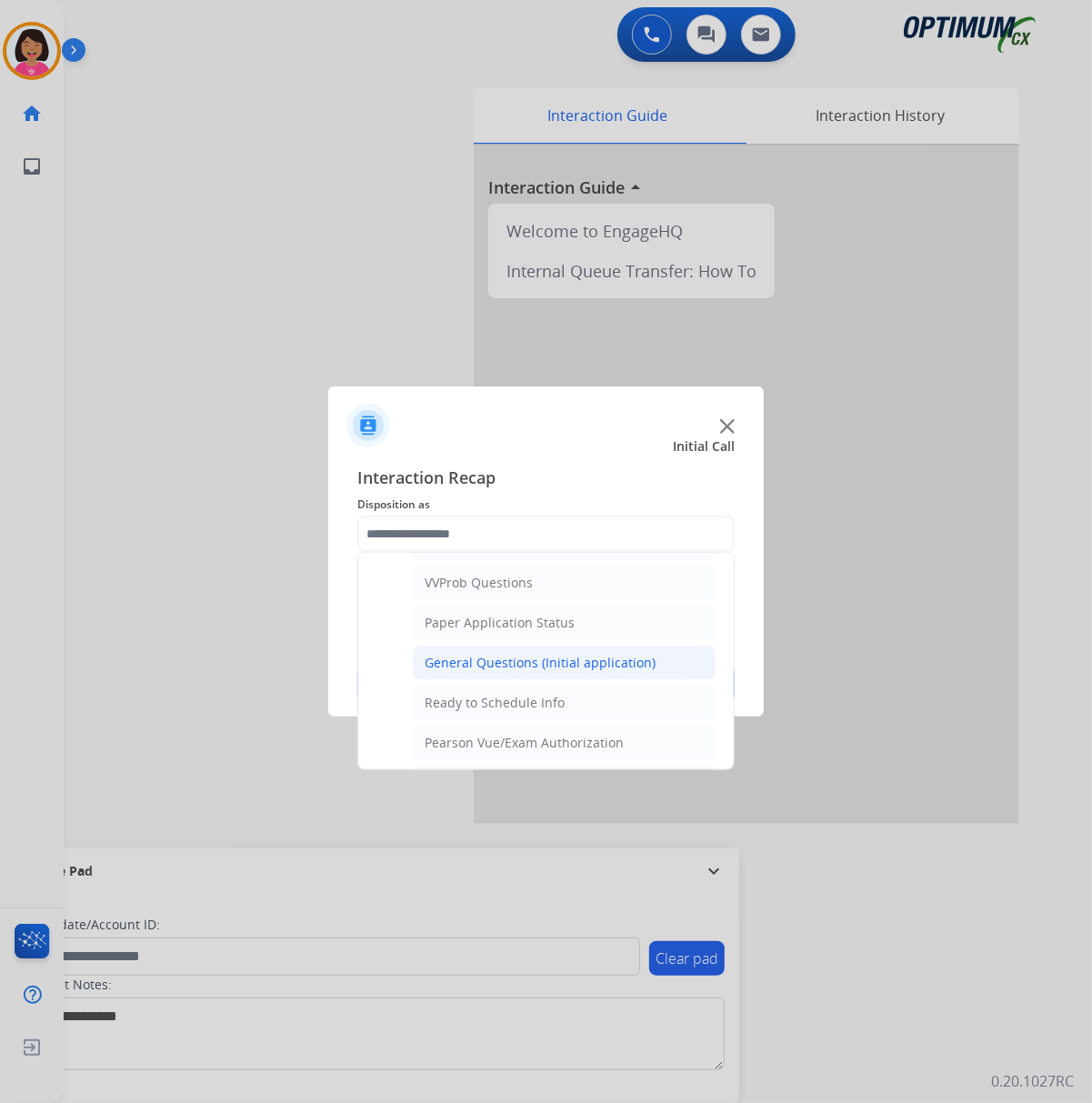 click on "General Questions (Initial application)" 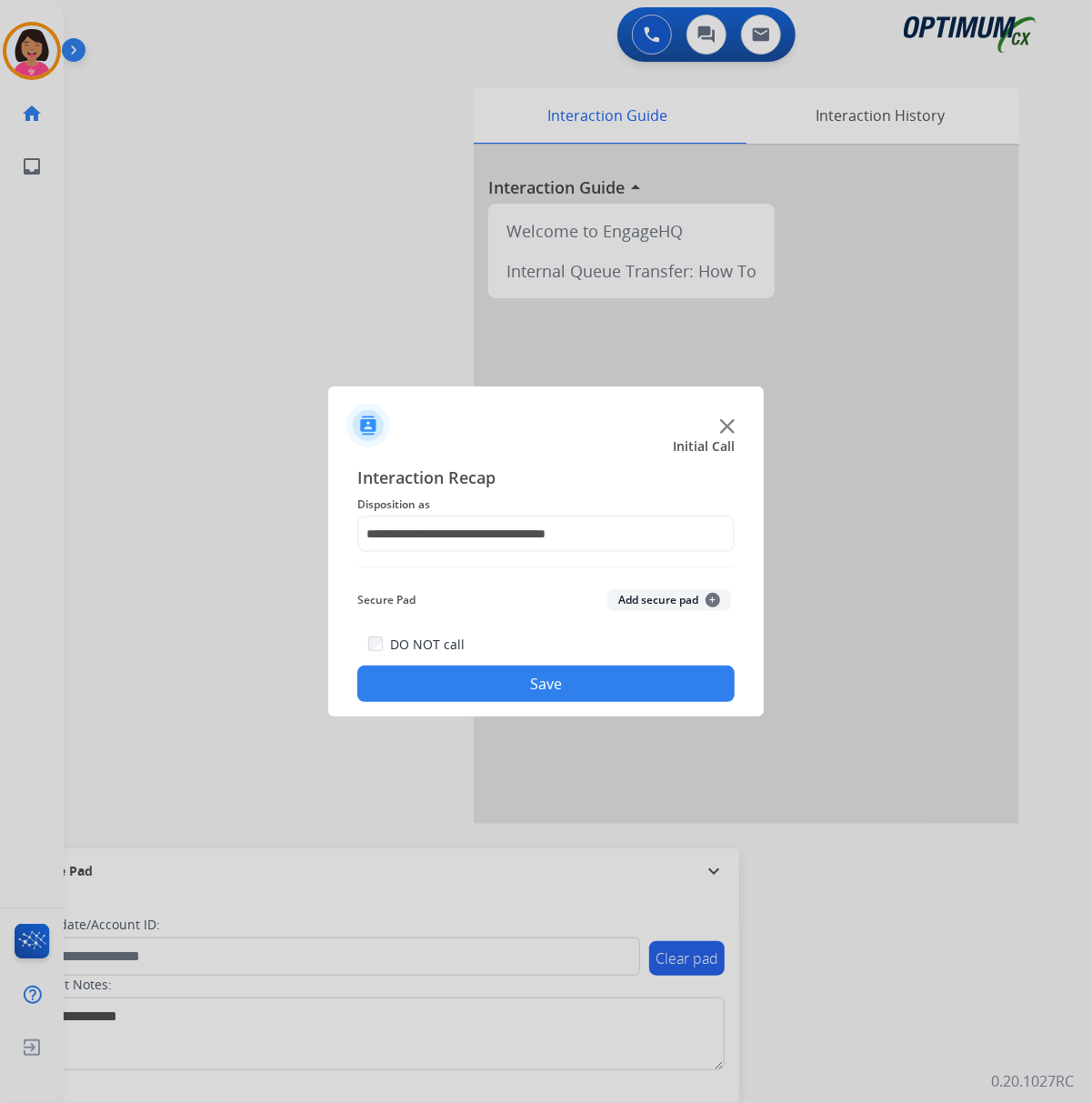 click on "Save" 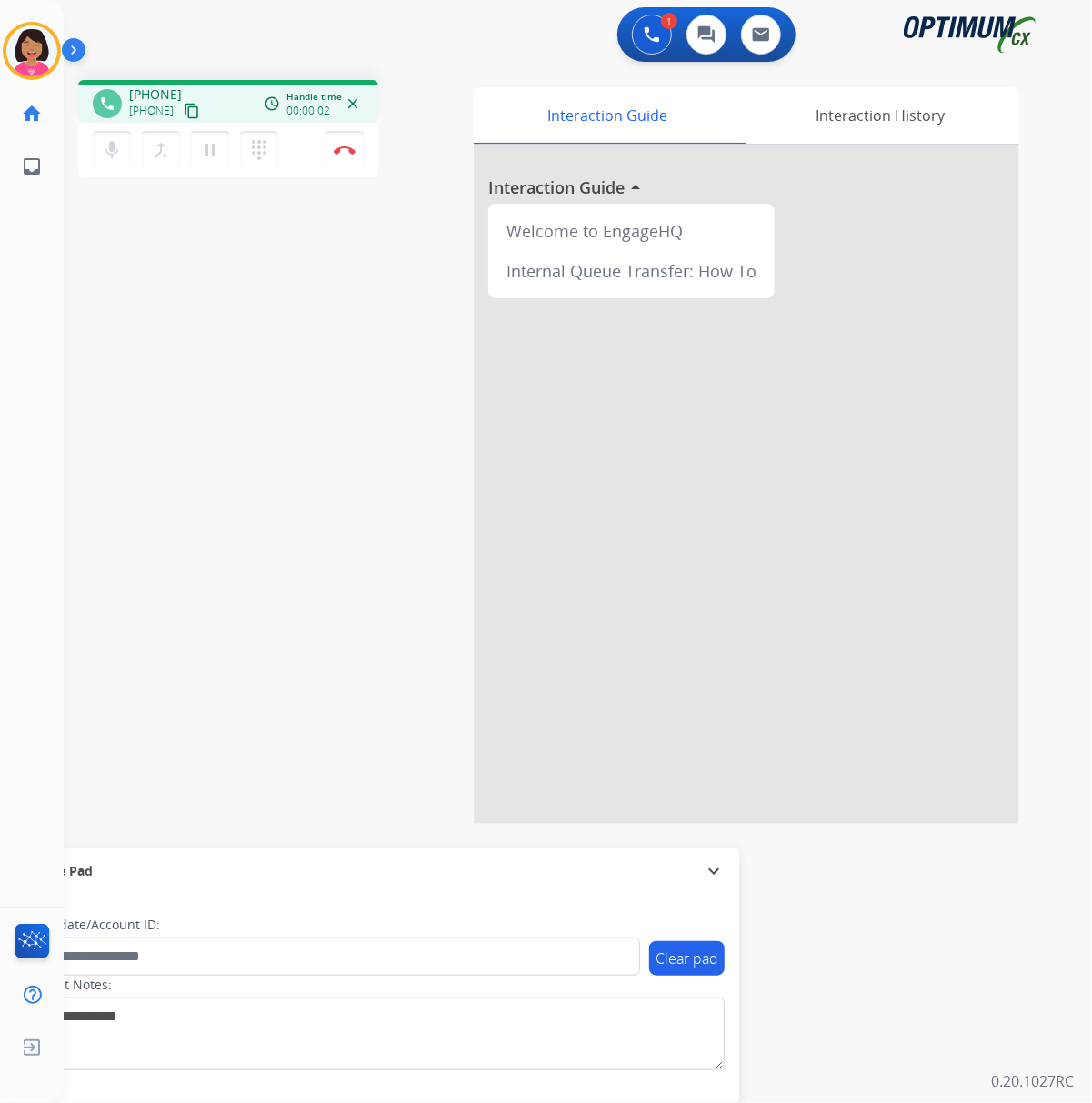 drag, startPoint x: 143, startPoint y: 293, endPoint x: 427, endPoint y: 103, distance: 341.6958 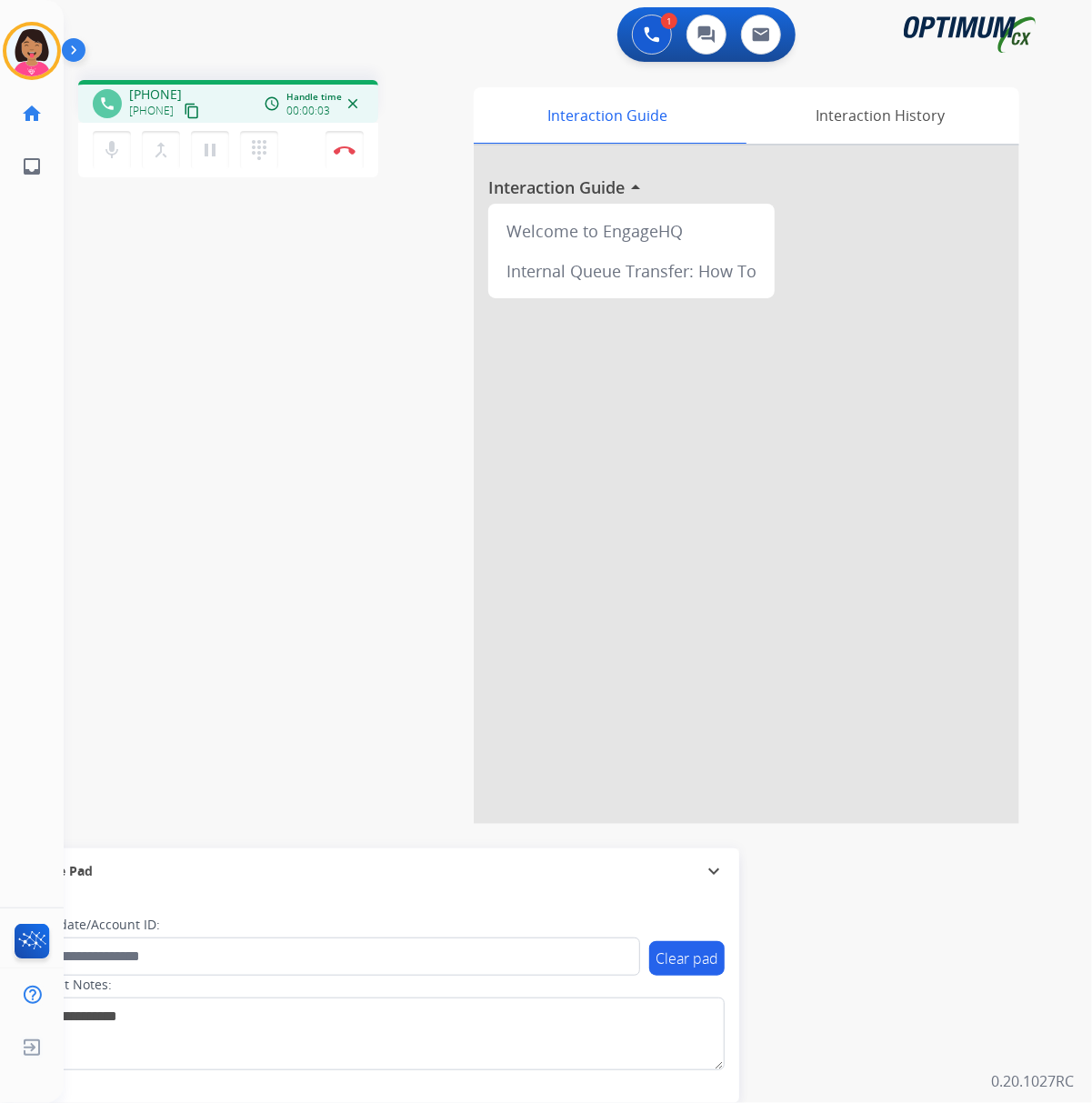 click on "content_copy" at bounding box center [192, 111] 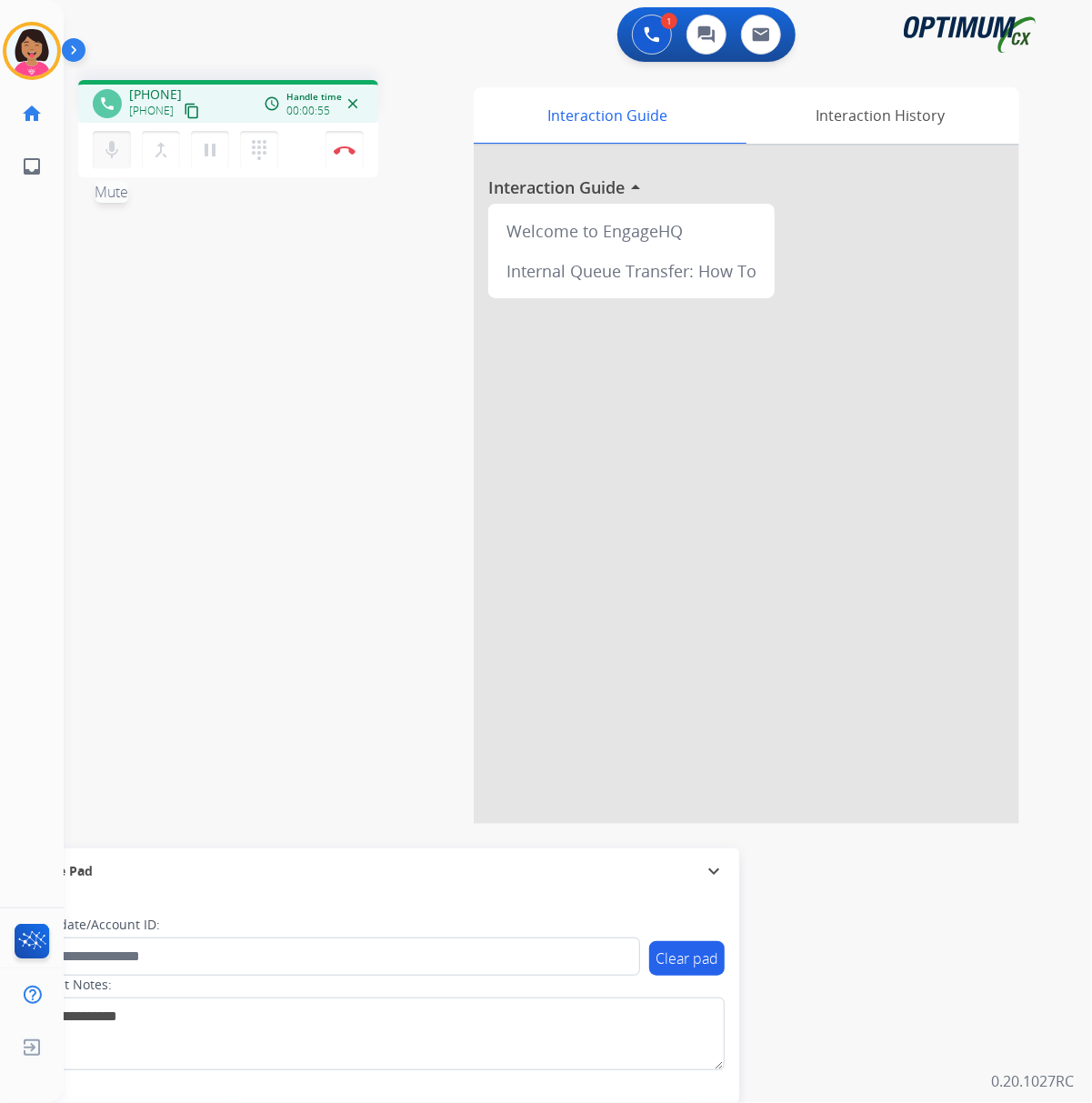 click on "mic" at bounding box center (112, 150) 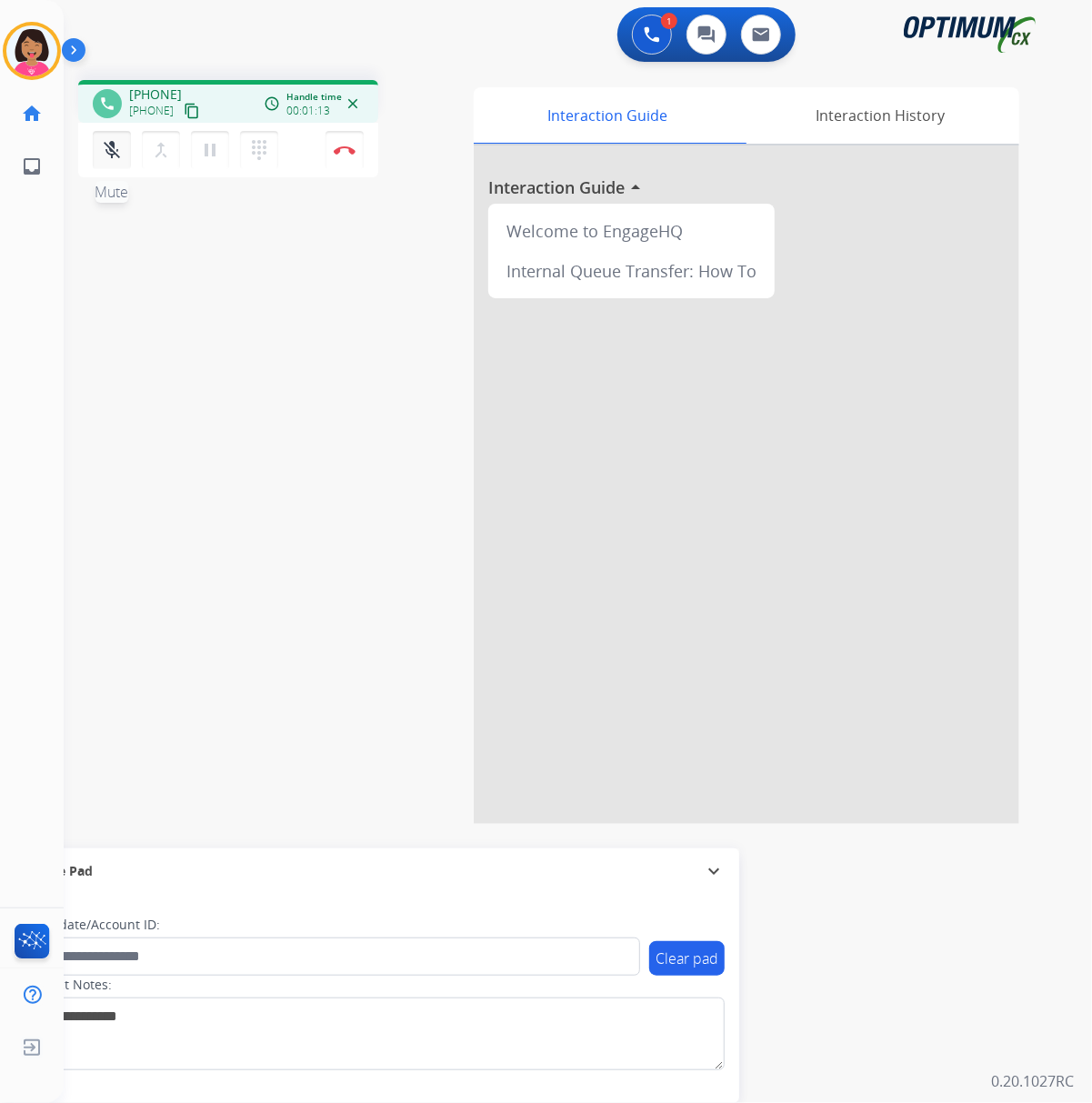 click on "mic_off" at bounding box center (112, 150) 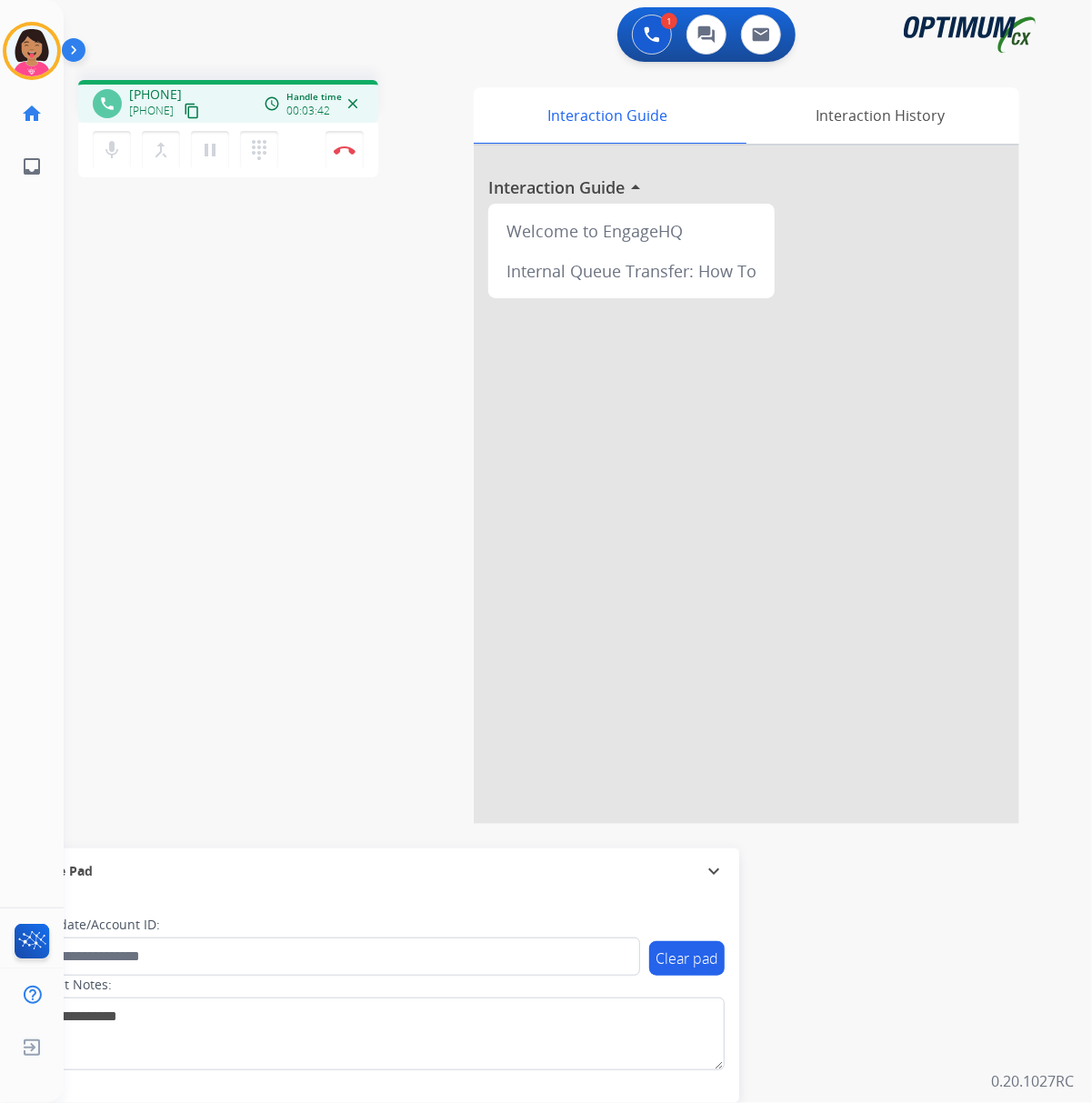 click on "phone [PHONE] [PHONE] content_copy access_time Call metrics Queue   00:04 Hold   00:00 Talk   03:43 Total   03:46 Handle time 00:03:42 close mic Mute merge_type Bridge pause Hold dialpad Dialpad Disconnect swap_horiz Break voice bridge close_fullscreen Connect 3-Way Call merge_type Separate 3-Way Call  Interaction Guide   Interaction History  Interaction Guide arrow_drop_up  Welcome to EngageHQ   Internal Queue Transfer: How To  Secure Pad expand_more Clear pad Candidate/Account ID: Contact Notes:" at bounding box center (556, 445) 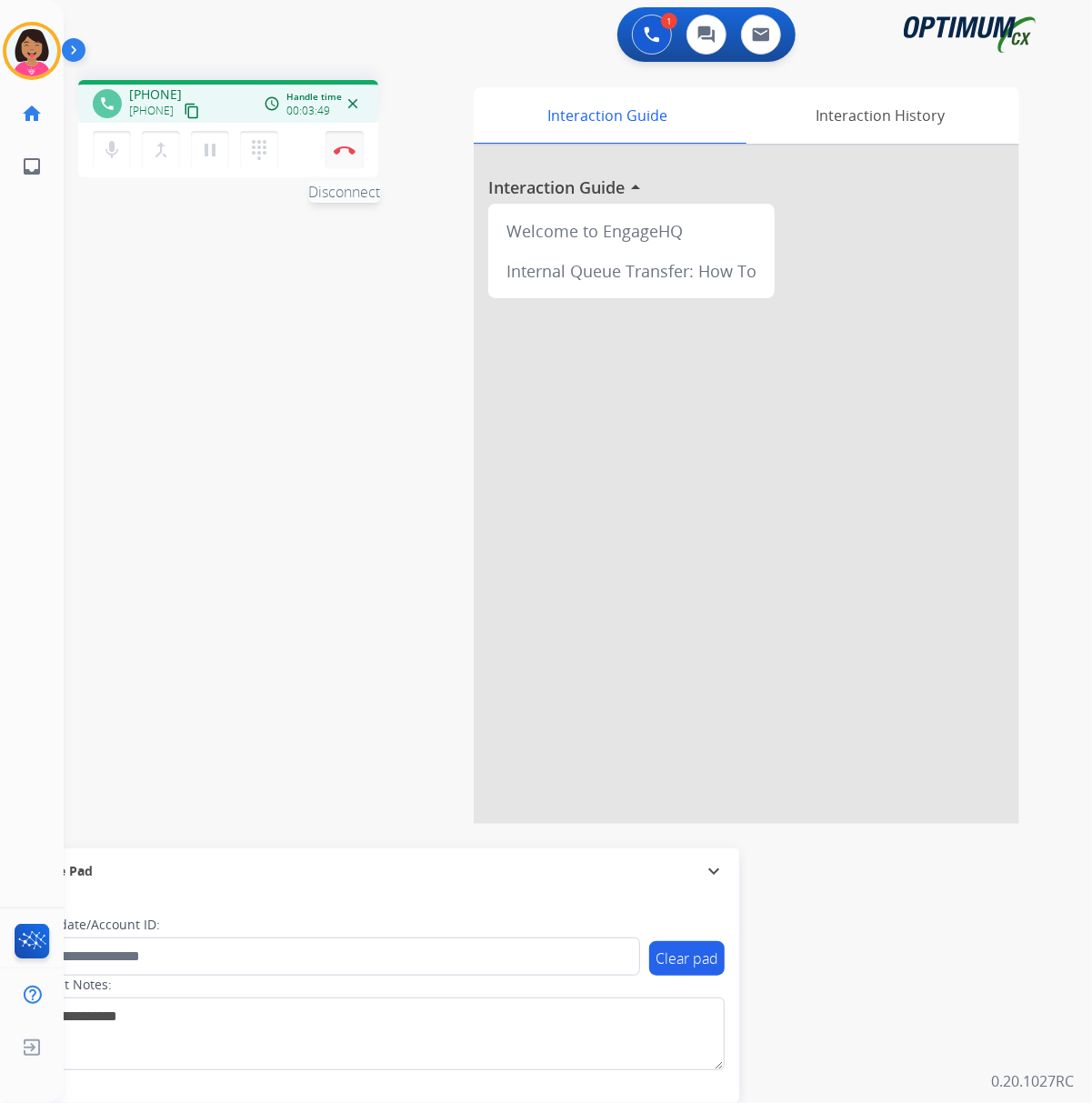 click at bounding box center (345, 150) 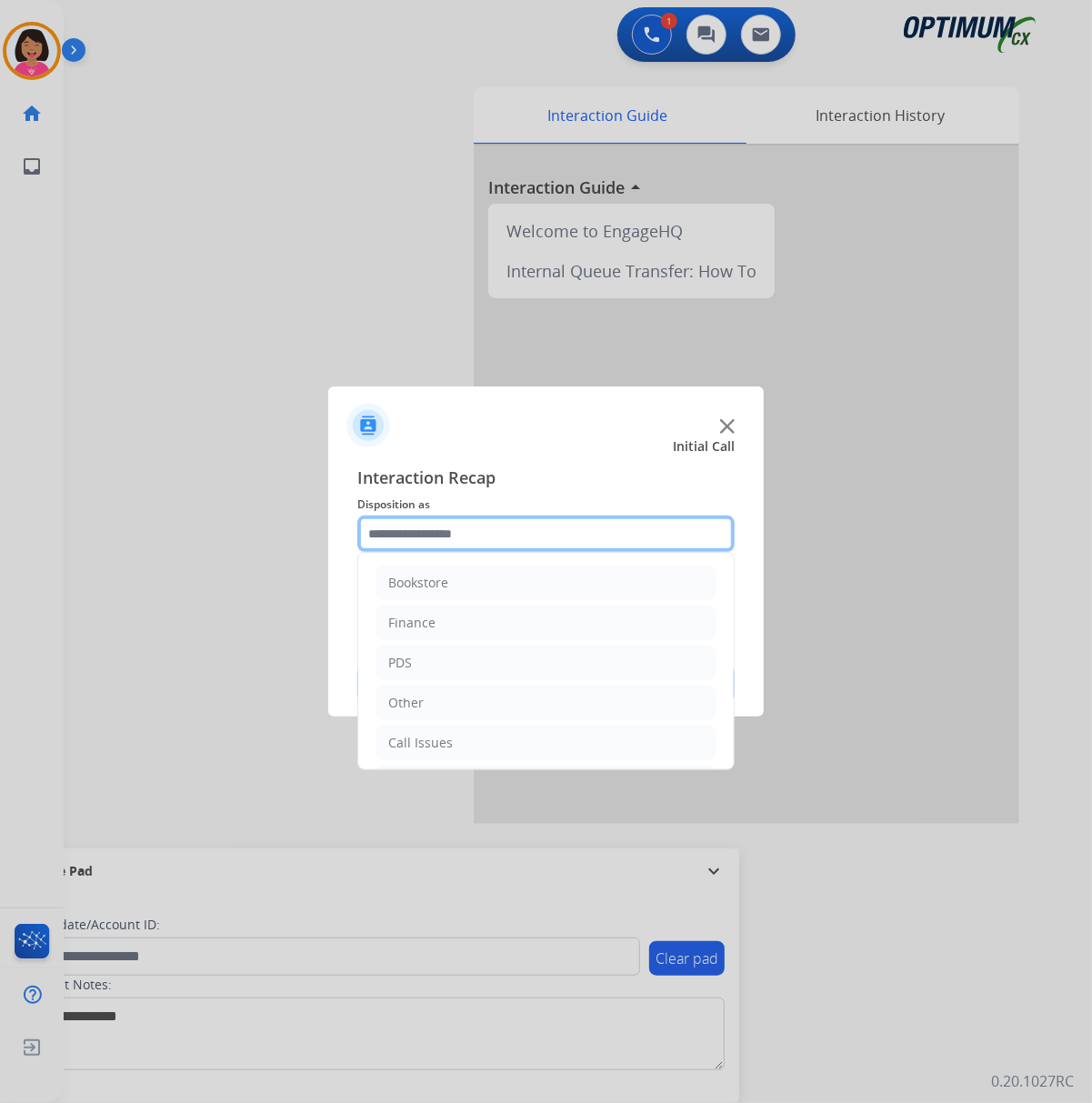 click 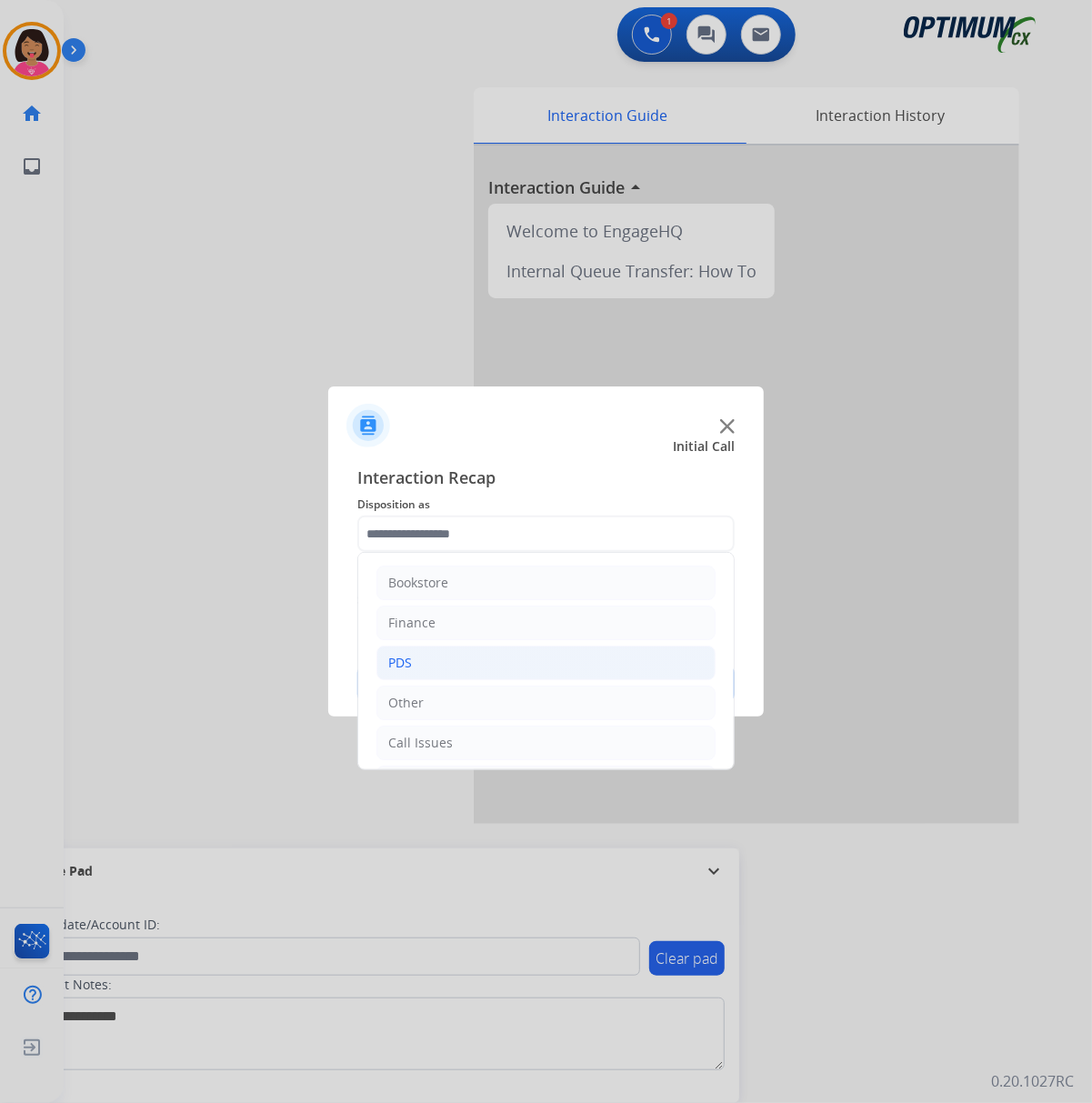 click on "PDS" 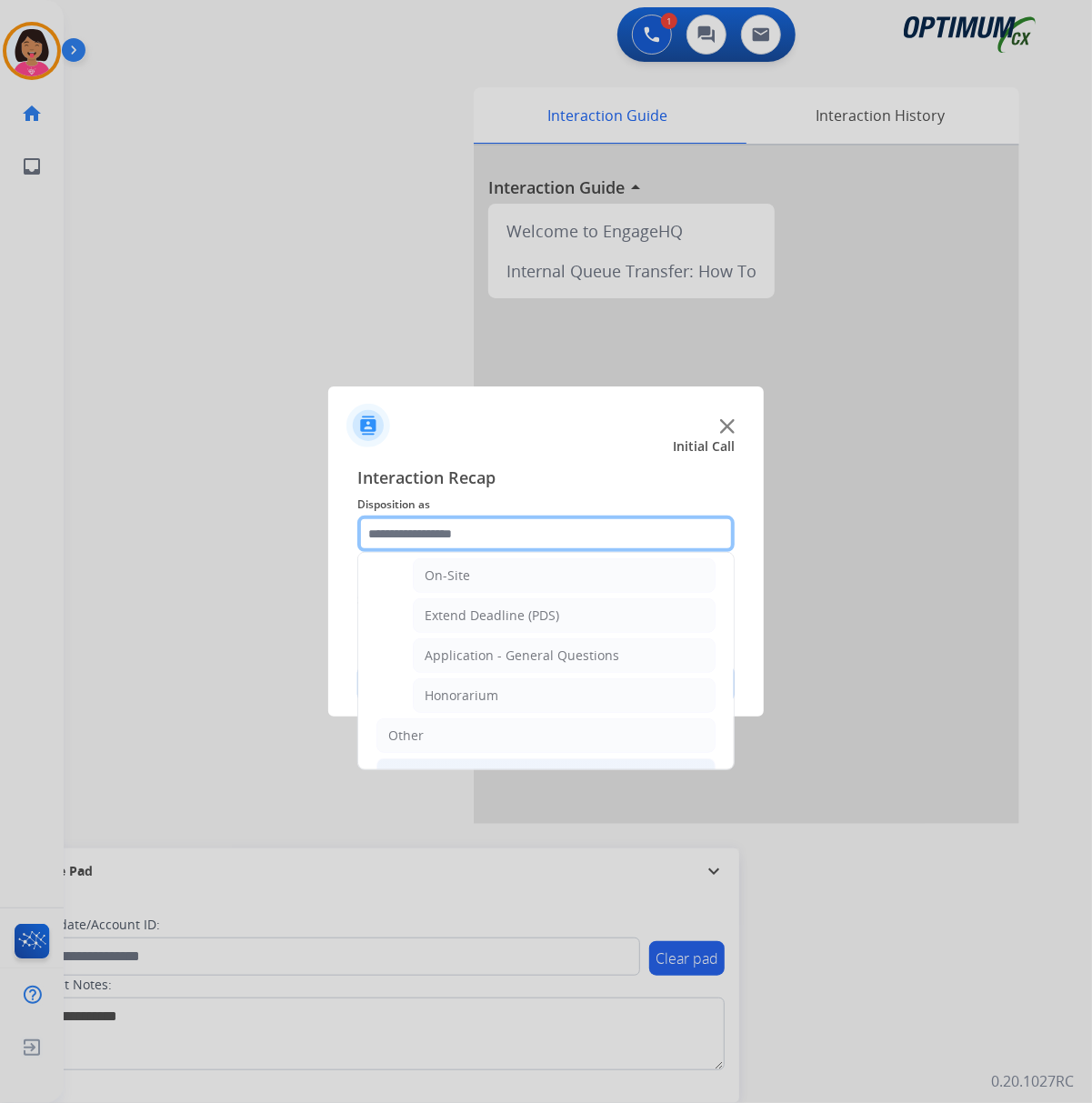 scroll, scrollTop: 485, scrollLeft: 0, axis: vertical 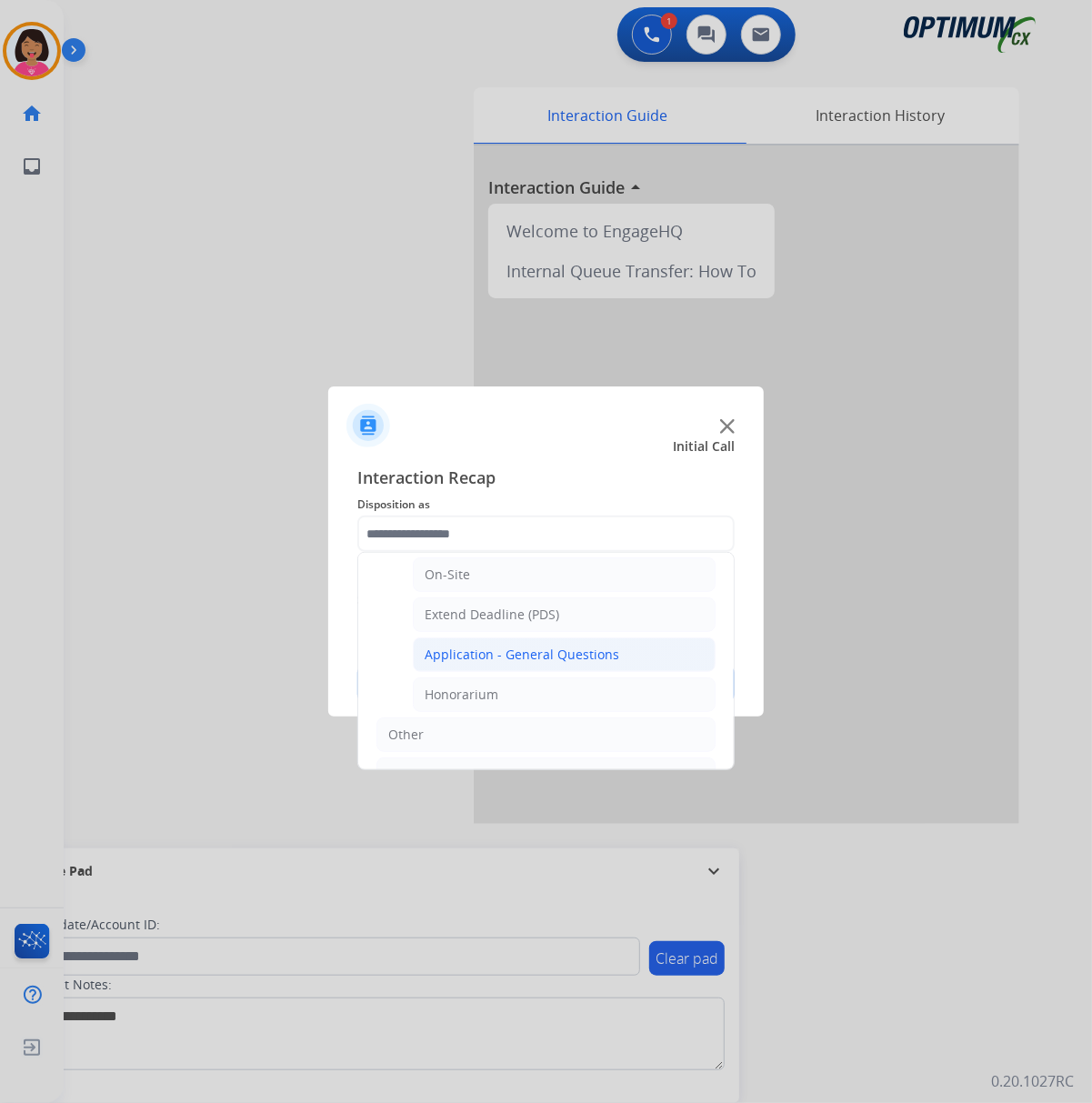 click on "Application - General Questions" 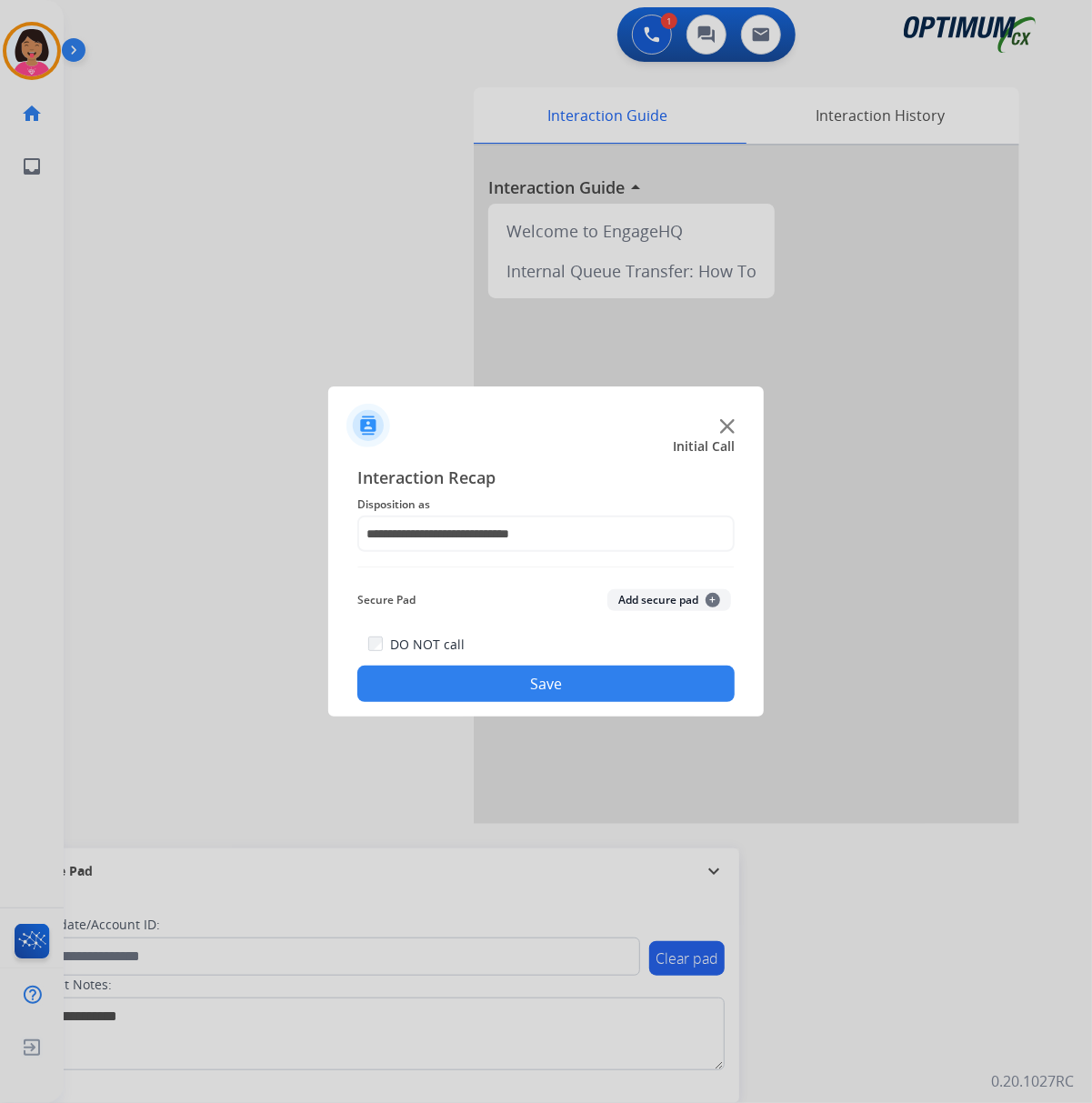 click on "Save" 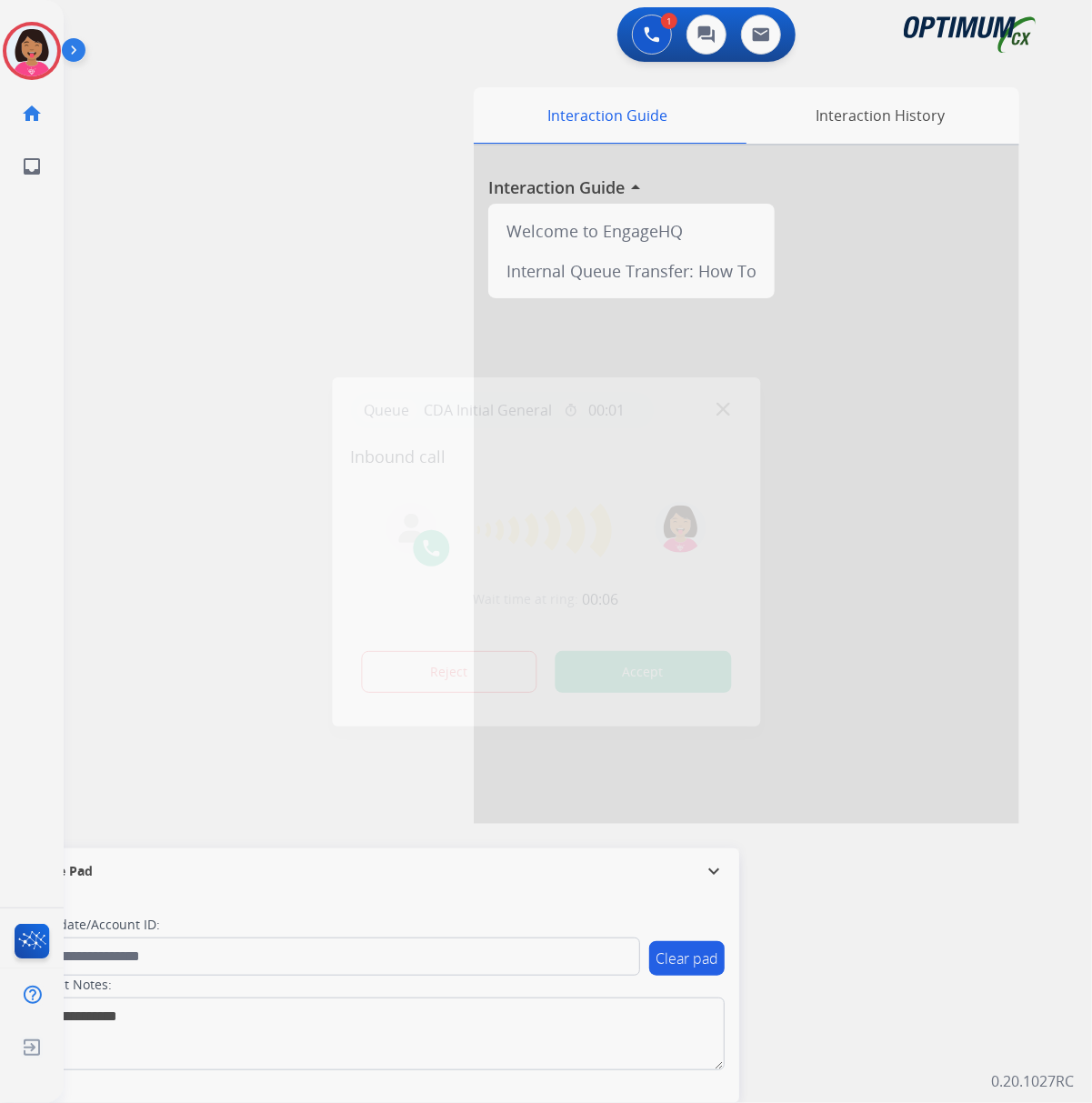 click at bounding box center [546, 551] 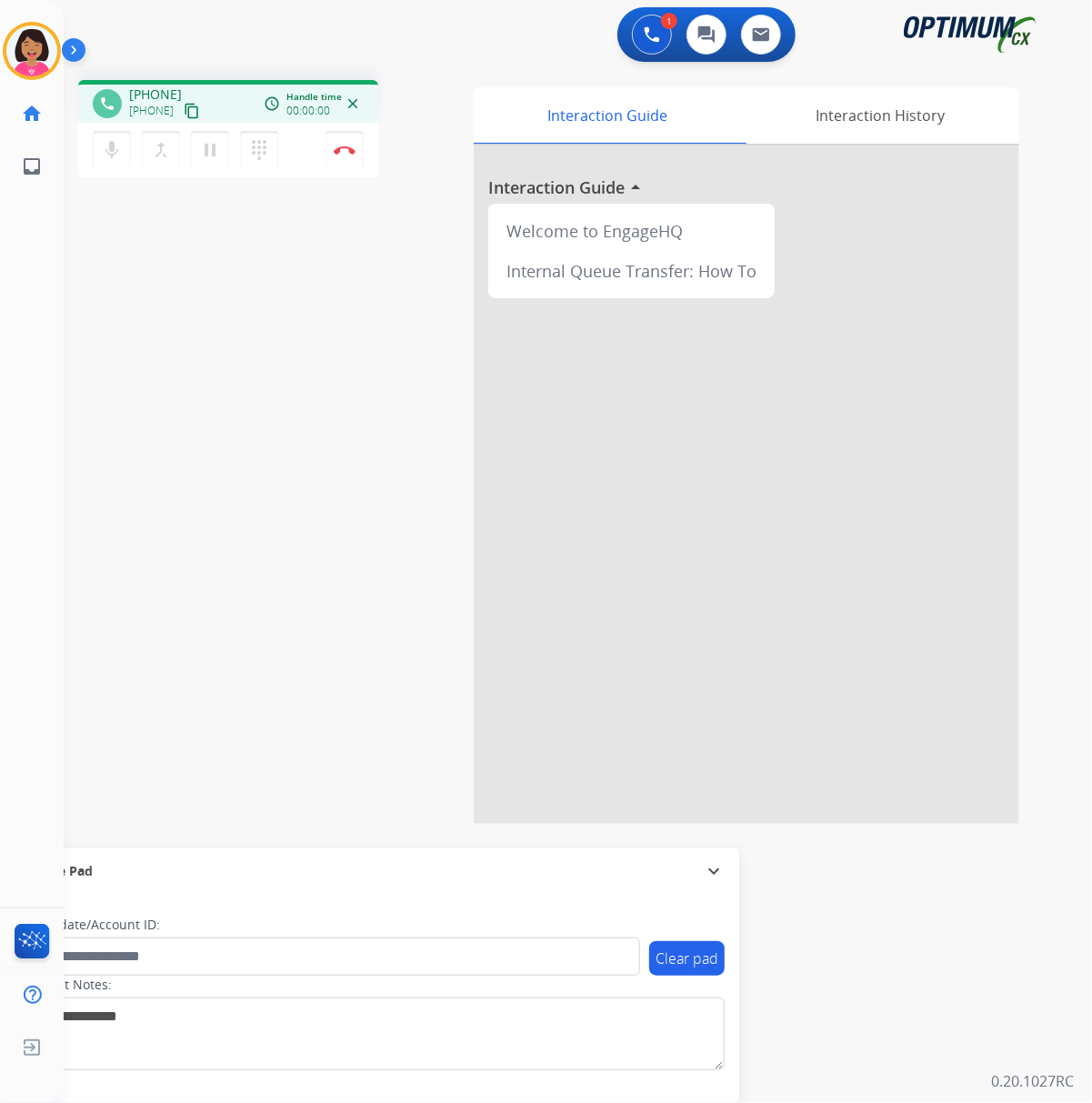 click on "content_copy" at bounding box center (192, 111) 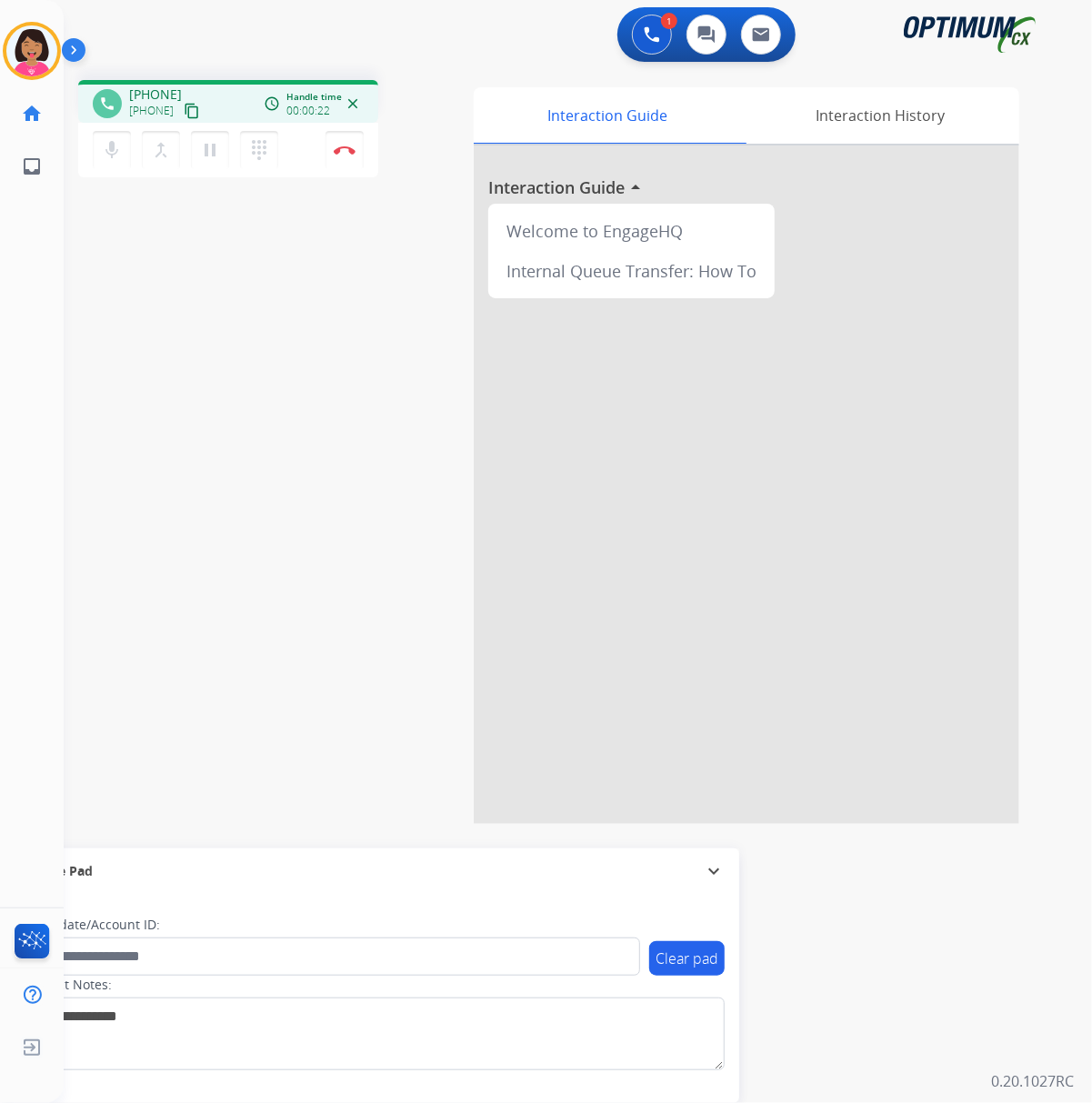 click on "phone [PHONE] [PHONE] content_copy access_time Call metrics Queue   00:04 Hold   00:00 Talk   00:23 Total   00:26 Handle time 00:00:22 close mic Mute merge_type Bridge pause Hold dialpad Dialpad Disconnect swap_horiz Break voice bridge close_fullscreen Connect 3-Way Call merge_type Separate 3-Way Call  Interaction Guide   Interaction History  Interaction Guide arrow_drop_up  Welcome to EngageHQ   Internal Queue Transfer: How To  Secure Pad expand_more Clear pad Candidate/Account ID: Contact Notes:" at bounding box center (556, 445) 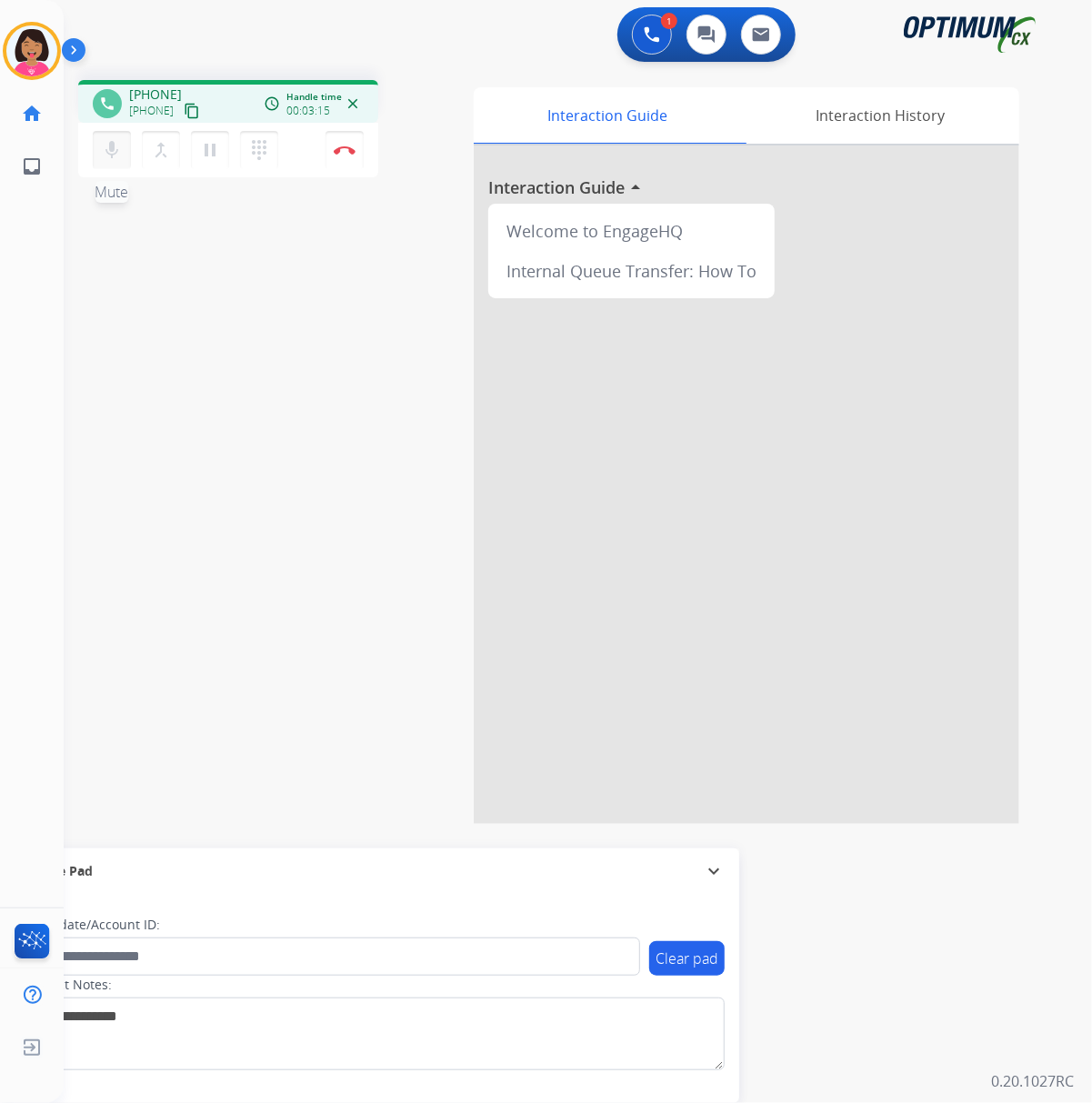 click on "mic Mute" at bounding box center [112, 150] 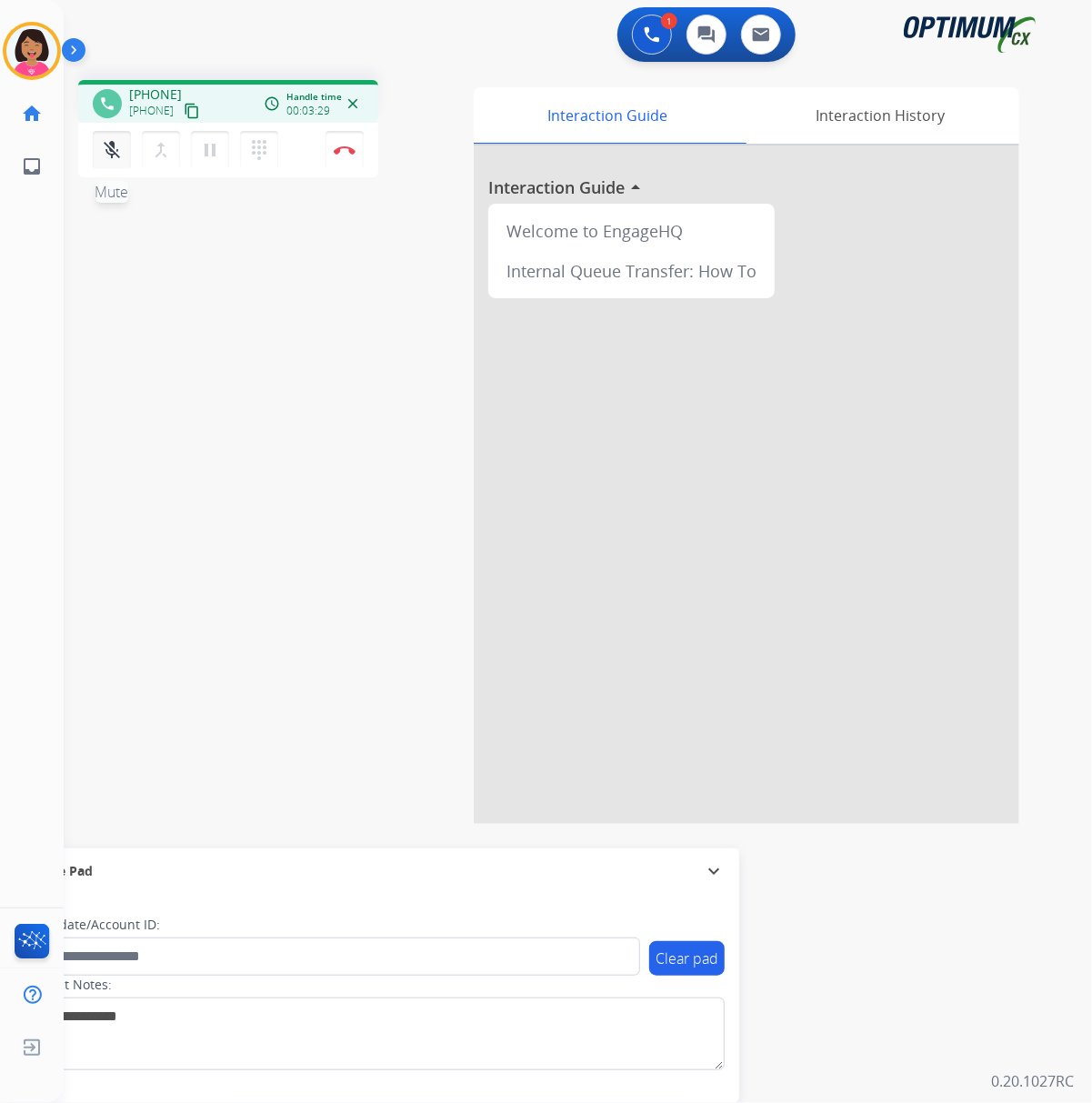 click on "mic_off" at bounding box center (112, 150) 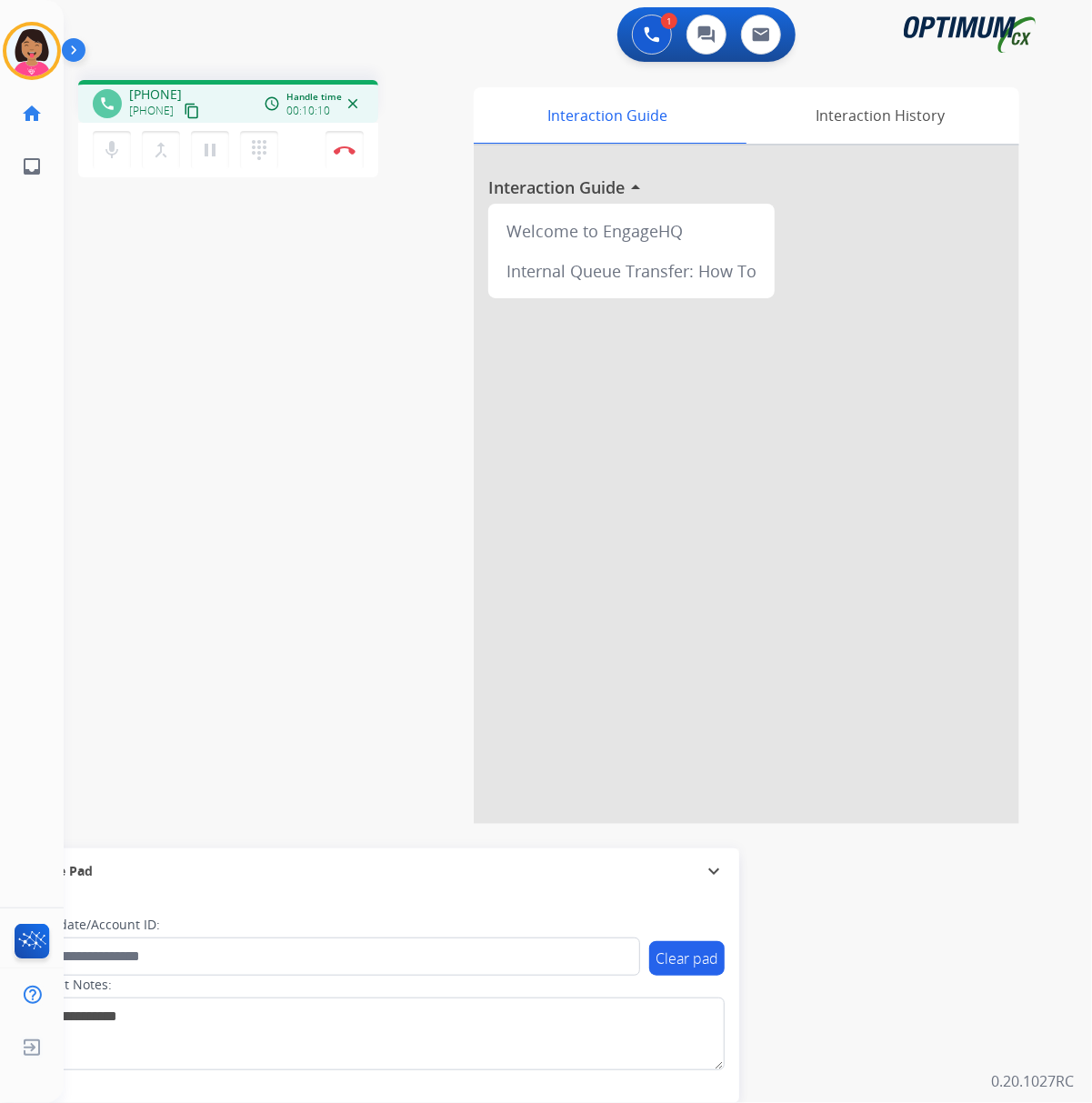 drag, startPoint x: 65, startPoint y: 353, endPoint x: 96, endPoint y: 340, distance: 33.615473 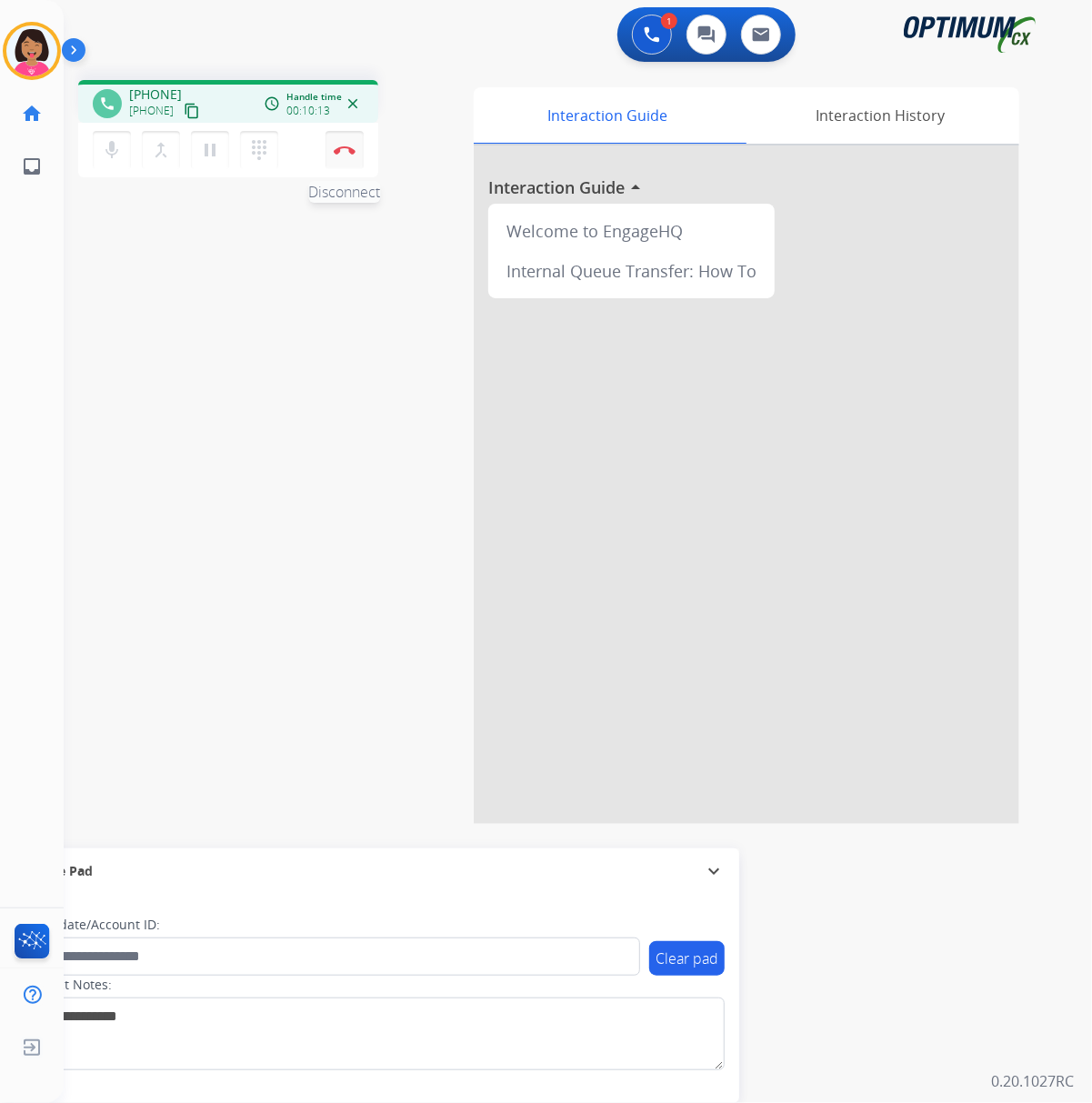 click on "Disconnect" at bounding box center (345, 150) 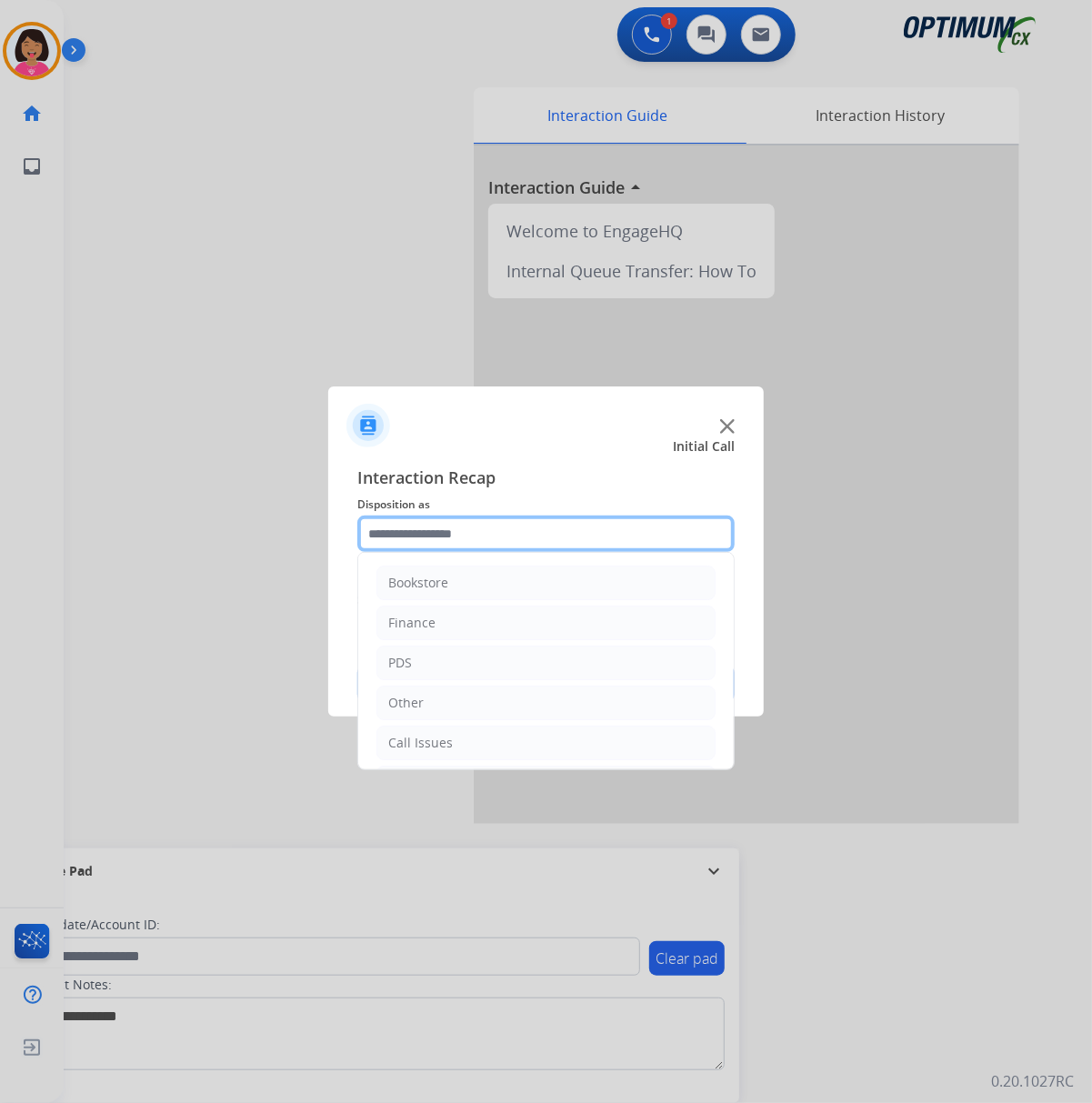 click 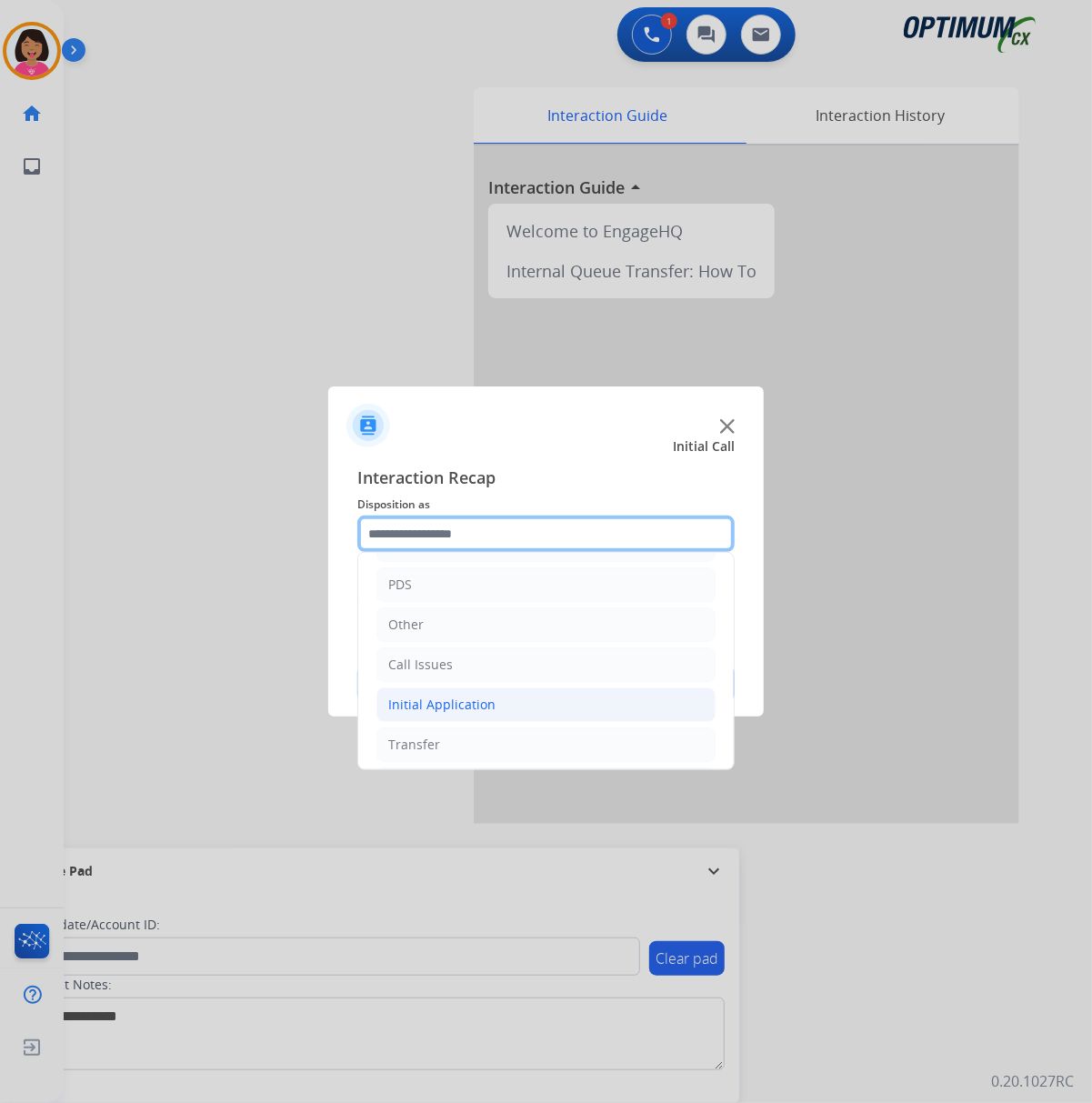 scroll, scrollTop: 129, scrollLeft: 0, axis: vertical 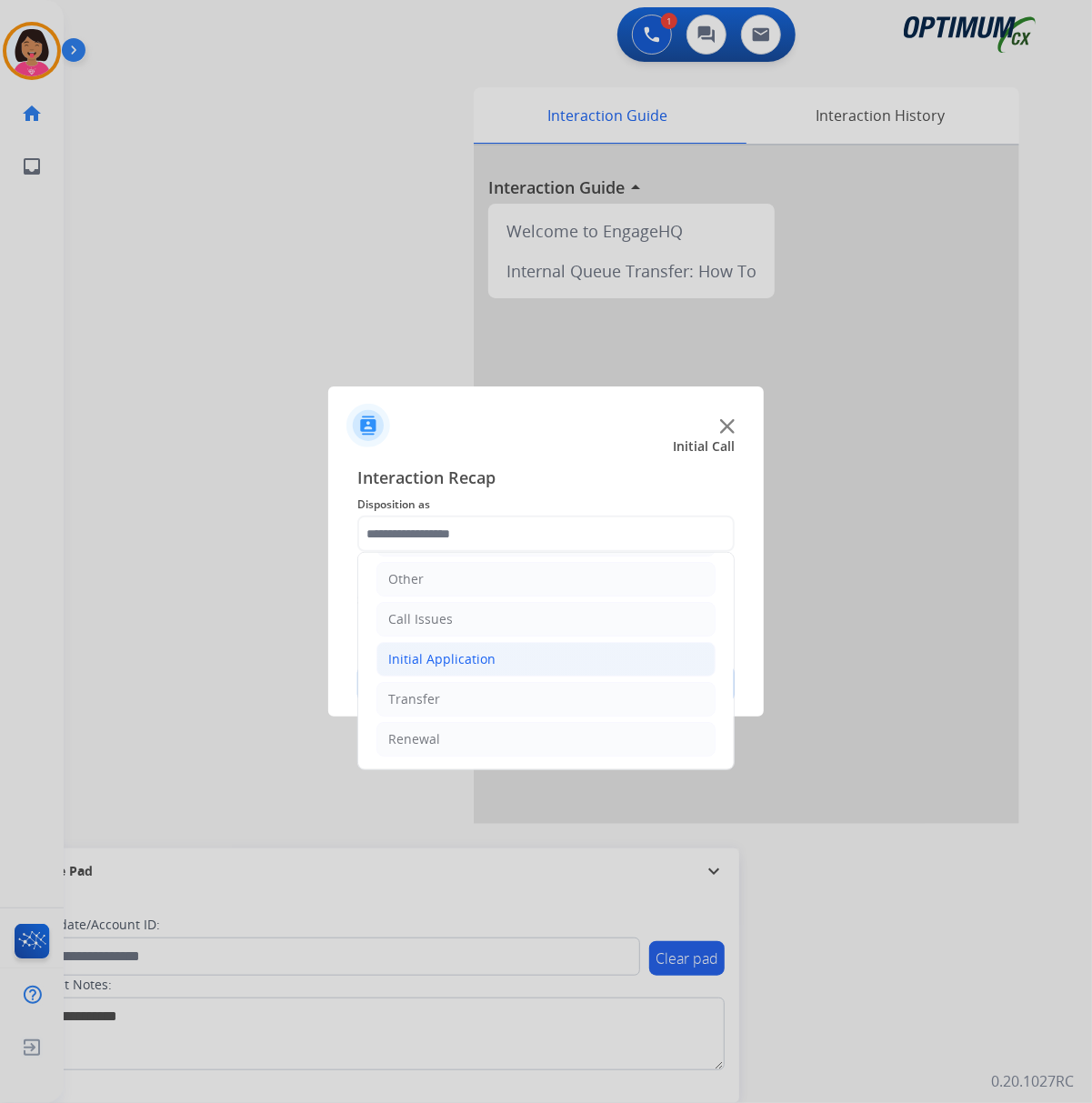 click on "Initial Application" 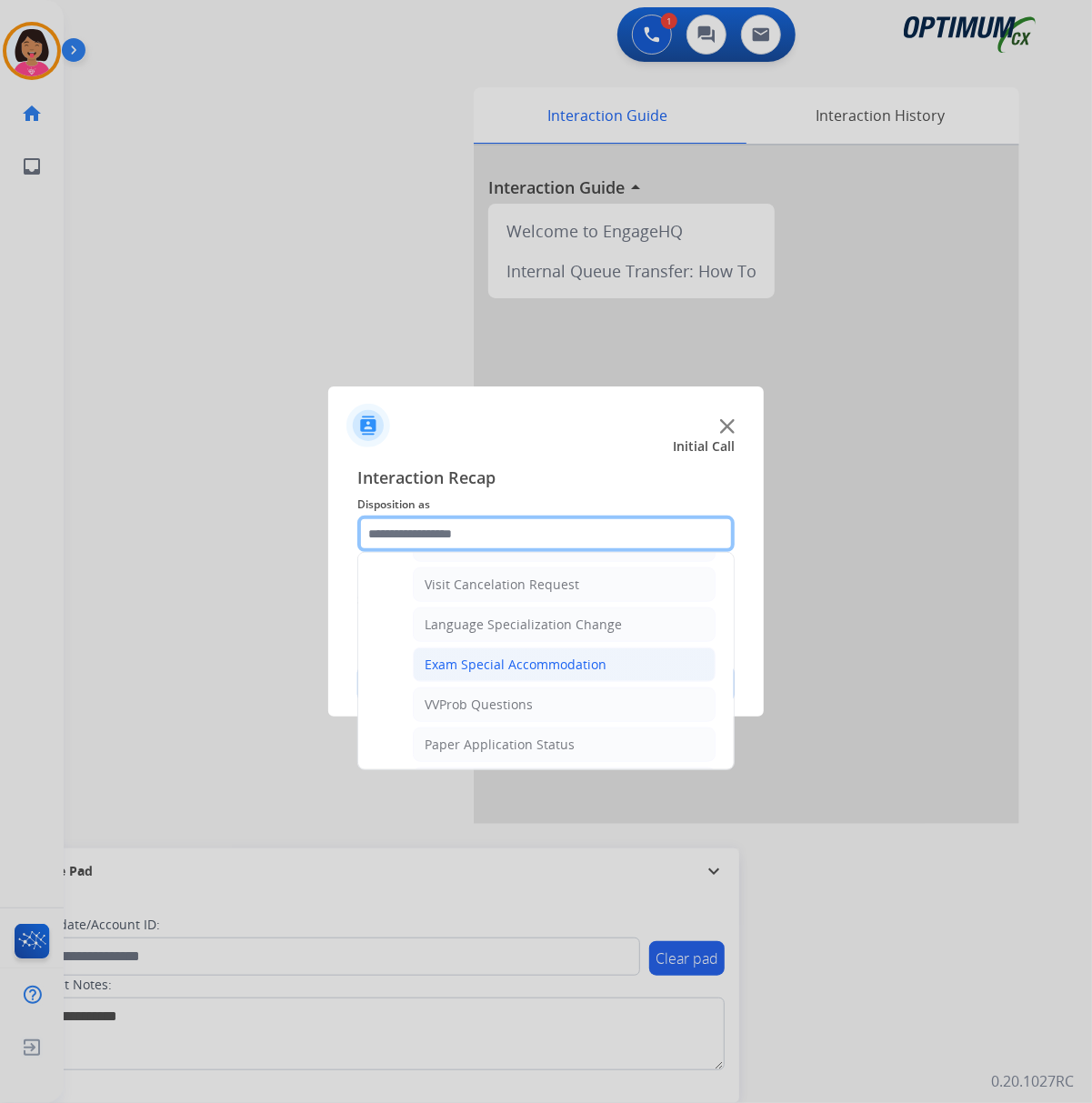 scroll, scrollTop: 978, scrollLeft: 0, axis: vertical 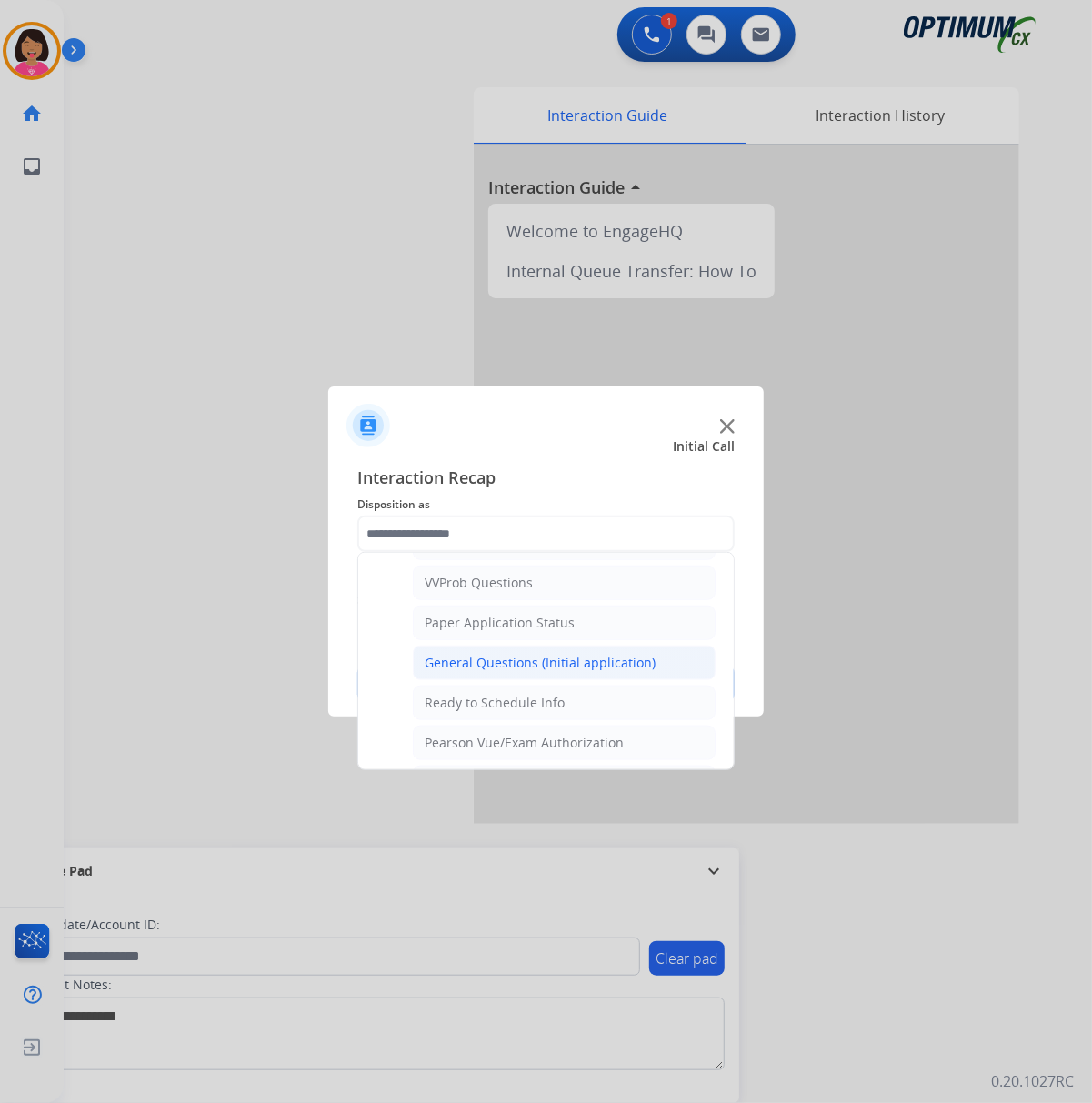 click on "General Questions (Initial application)" 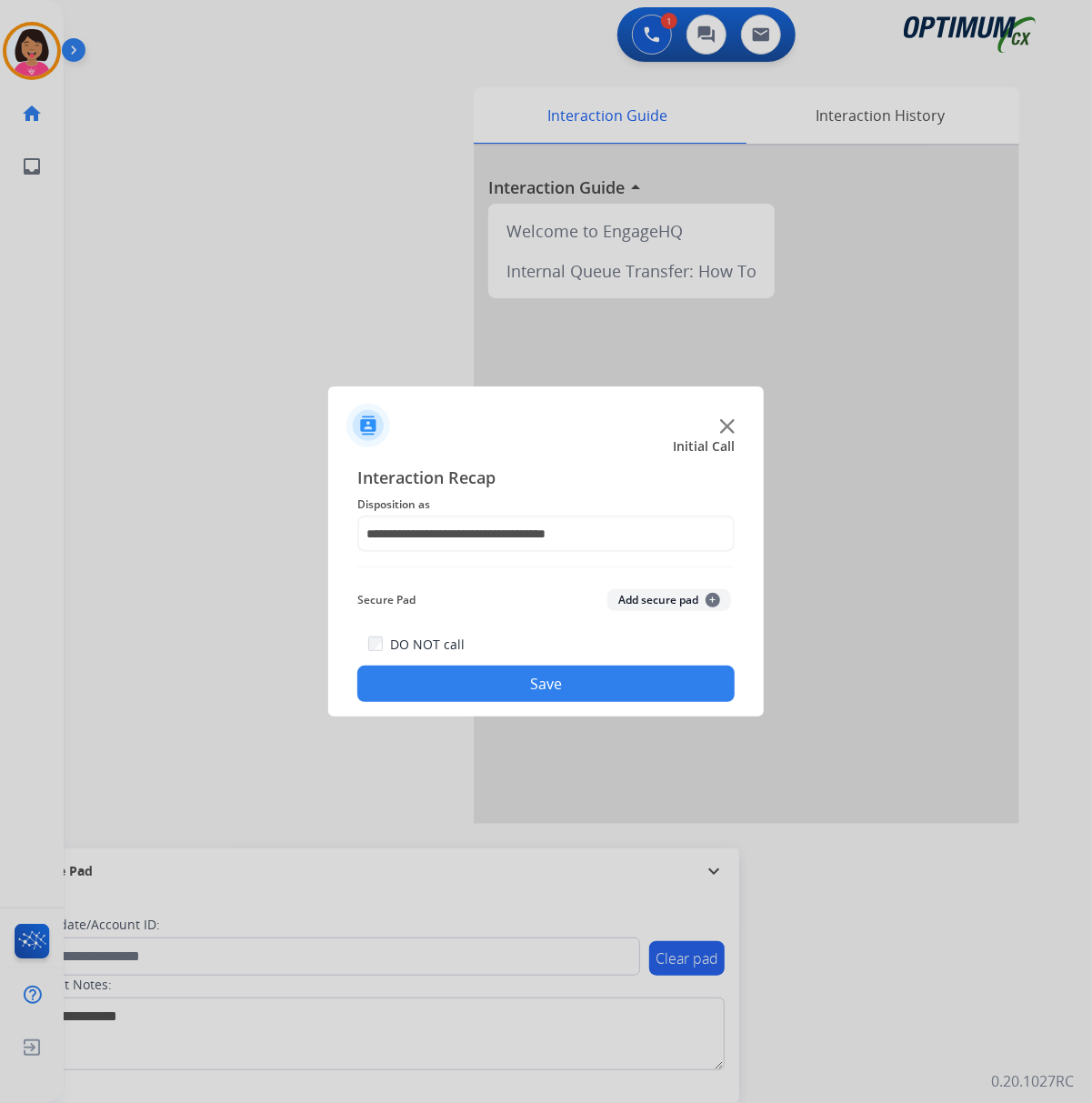 click on "Save" 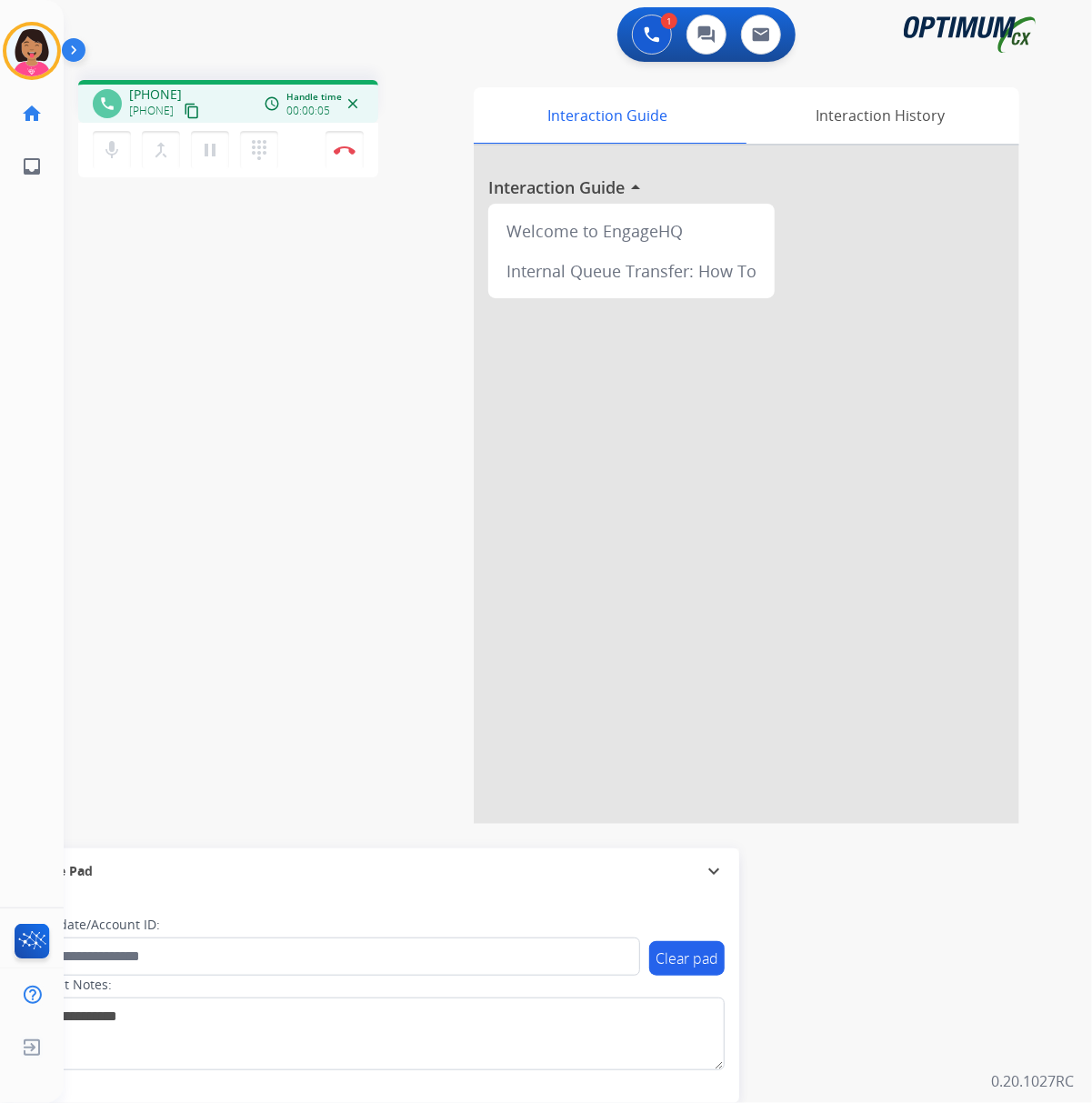 click on "phone [PHONE] [PHONE] content_copy access_time Call metrics Queue   00:05 Hold   00:00 Talk   00:02 Total   00:06 Handle time 00:00:05 close mic Mute merge_type Bridge pause Hold dialpad Dialpad Disconnect swap_horiz Break voice bridge close_fullscreen Connect 3-Way Call merge_type Separate 3-Way Call  Interaction Guide   Interaction History  Interaction Guide arrow_drop_up  Welcome to EngageHQ   Internal Queue Transfer: How To  Secure Pad expand_more Clear pad Candidate/Account ID: Contact Notes:" at bounding box center [556, 445] 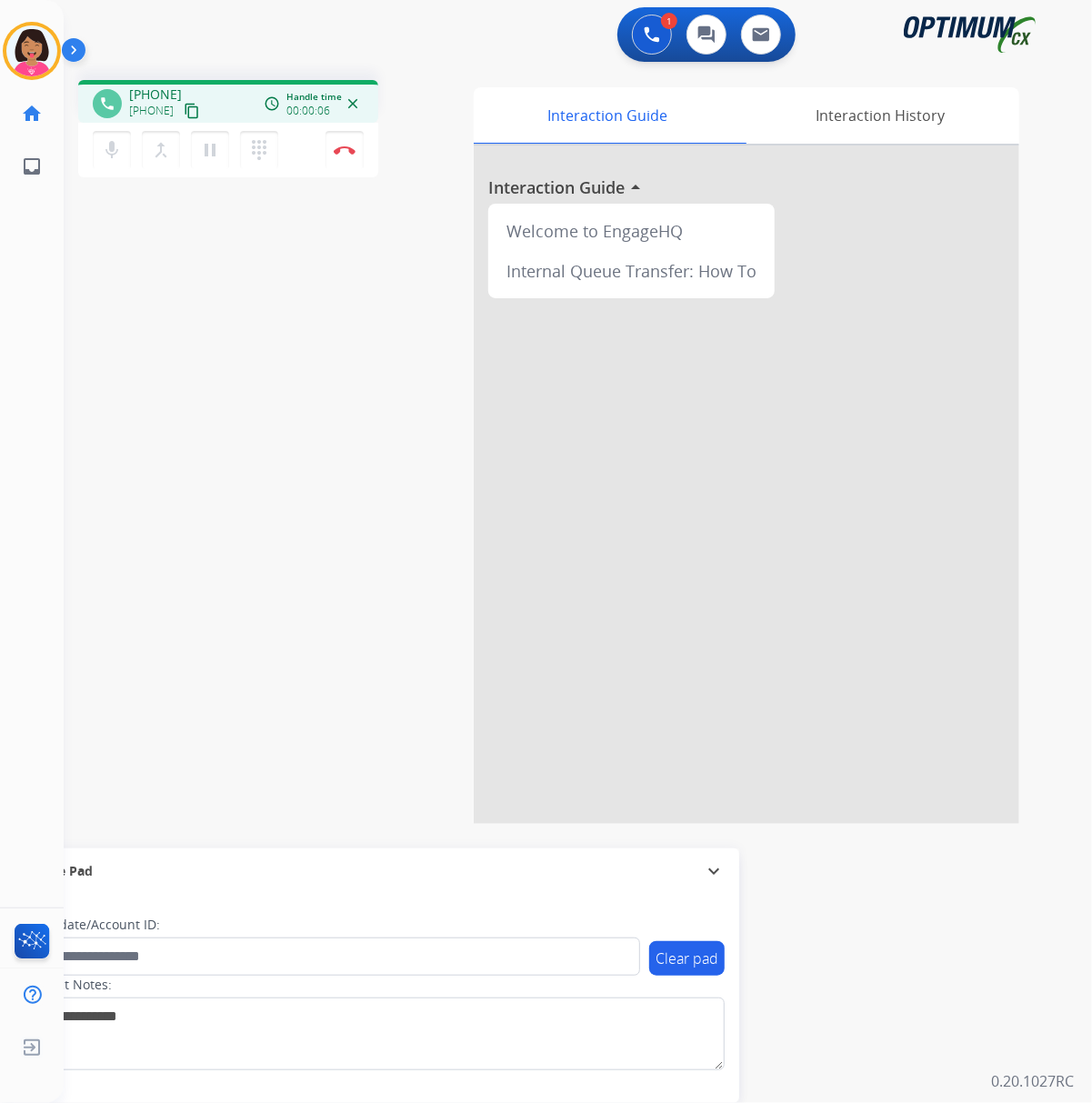 click on "content_copy" at bounding box center (192, 111) 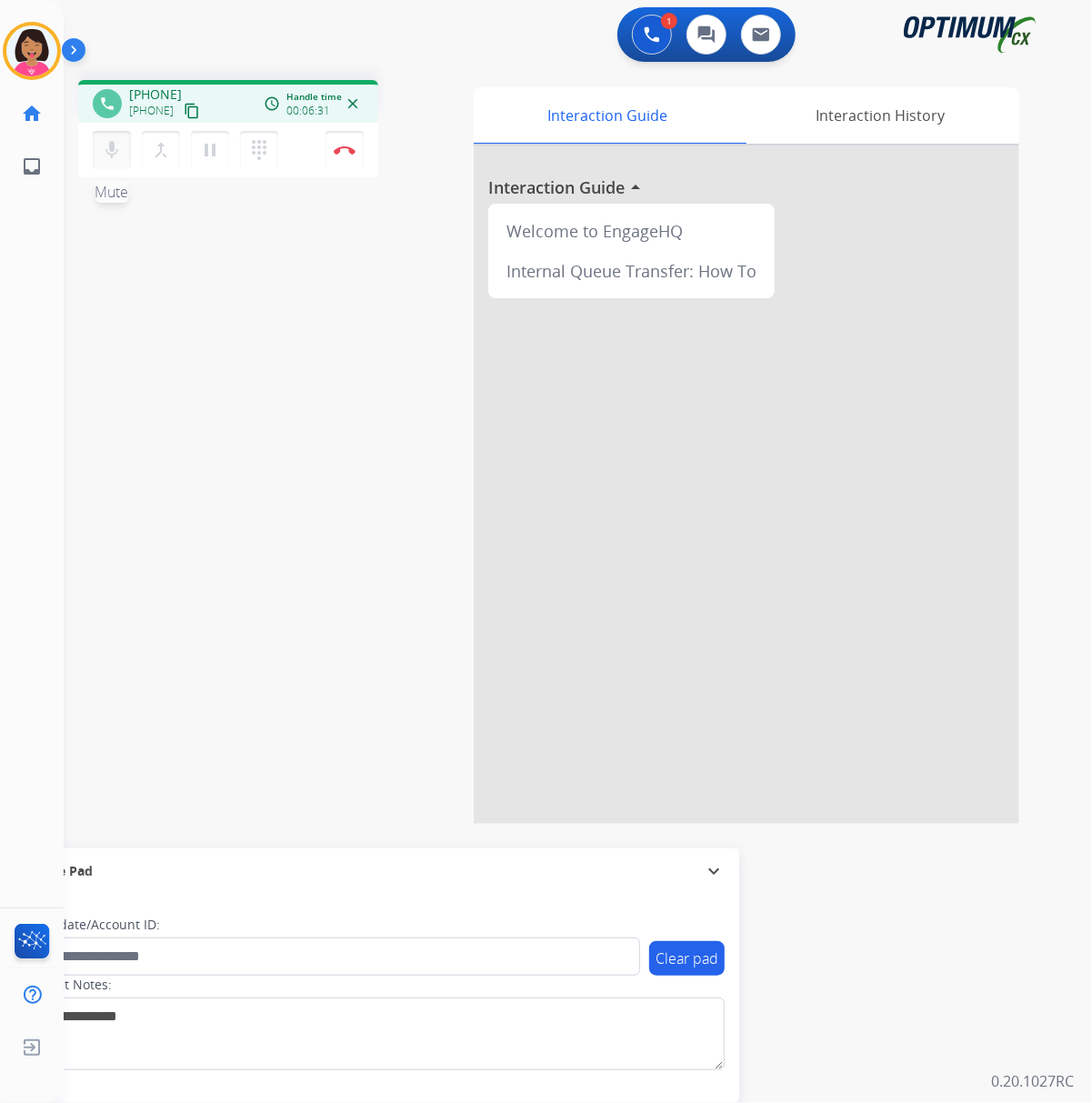 click on "mic" at bounding box center [112, 150] 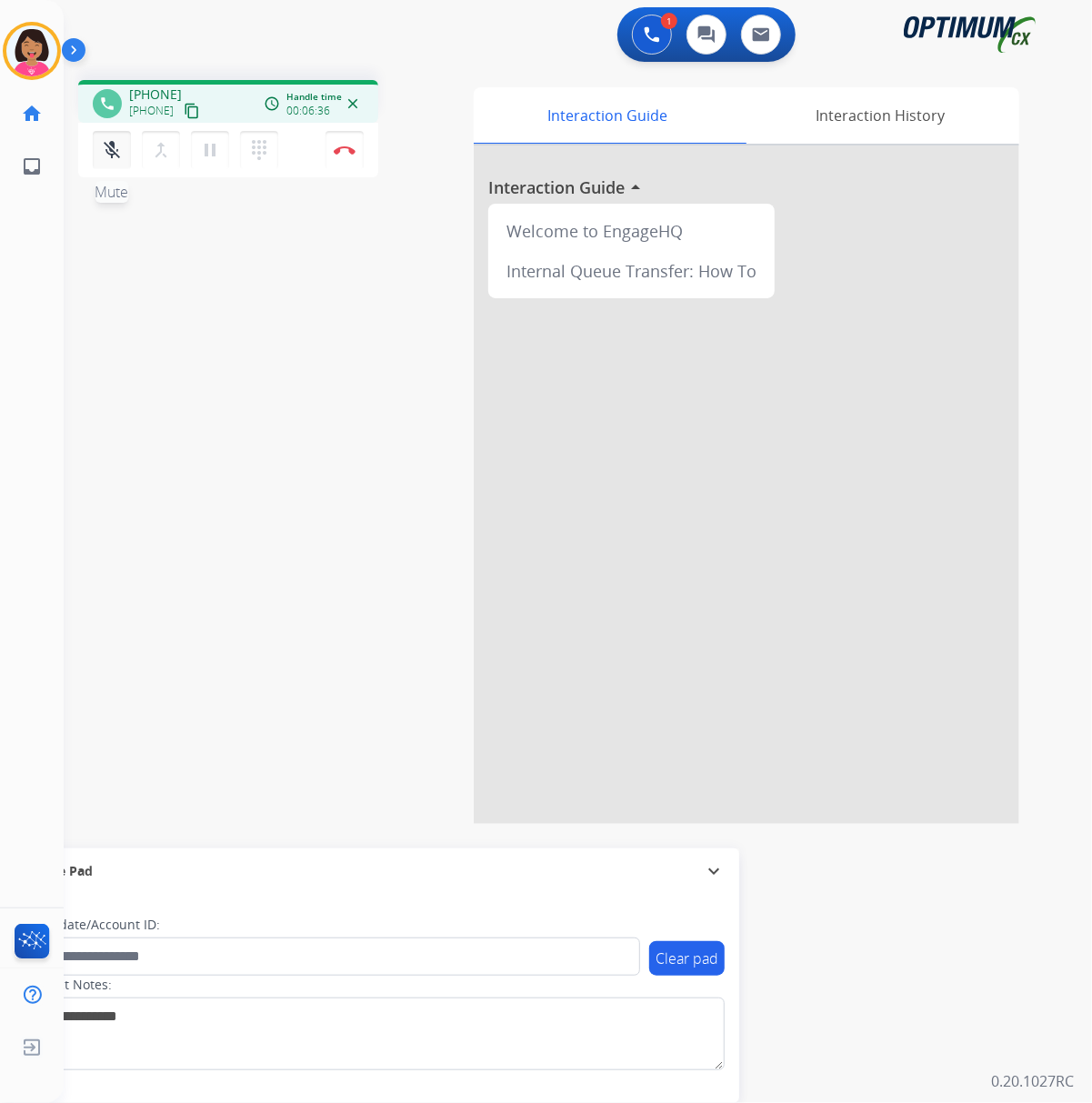 click on "mic_off" at bounding box center [112, 150] 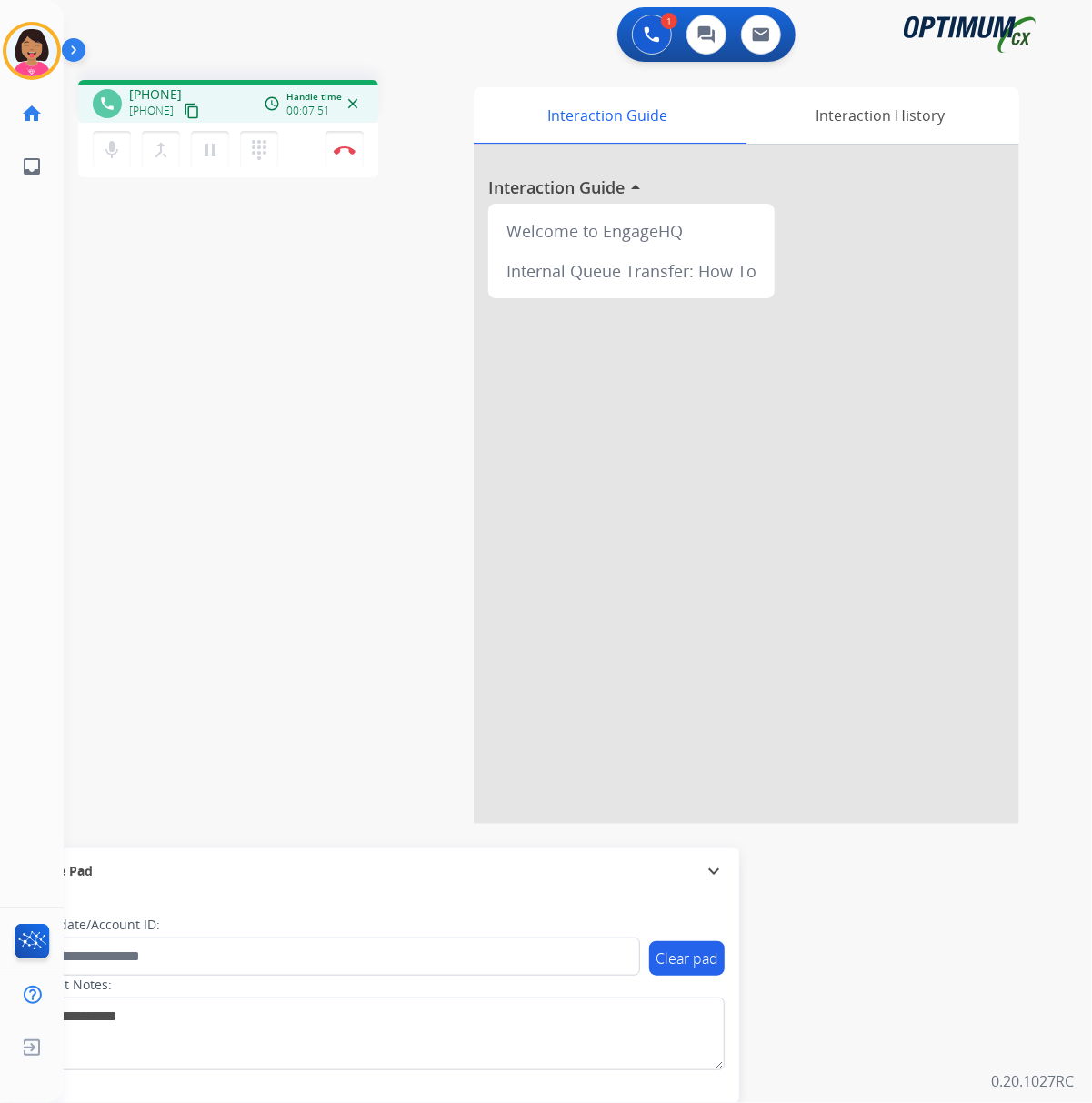 click on "phone [PHONE] [PHONE] content_copy access_time Call metrics Queue   00:05 Hold   00:00 Talk   07:48 Total   07:52 Handle time 00:07:51 close mic Mute merge_type Bridge pause Hold dialpad Dialpad Disconnect swap_horiz Break voice bridge close_fullscreen Connect 3-Way Call merge_type Separate 3-Way Call  Interaction Guide   Interaction History  Interaction Guide arrow_drop_up  Welcome to EngageHQ   Internal Queue Transfer: How To  Secure Pad expand_more Clear pad Candidate/Account ID: Contact Notes:" at bounding box center (556, 445) 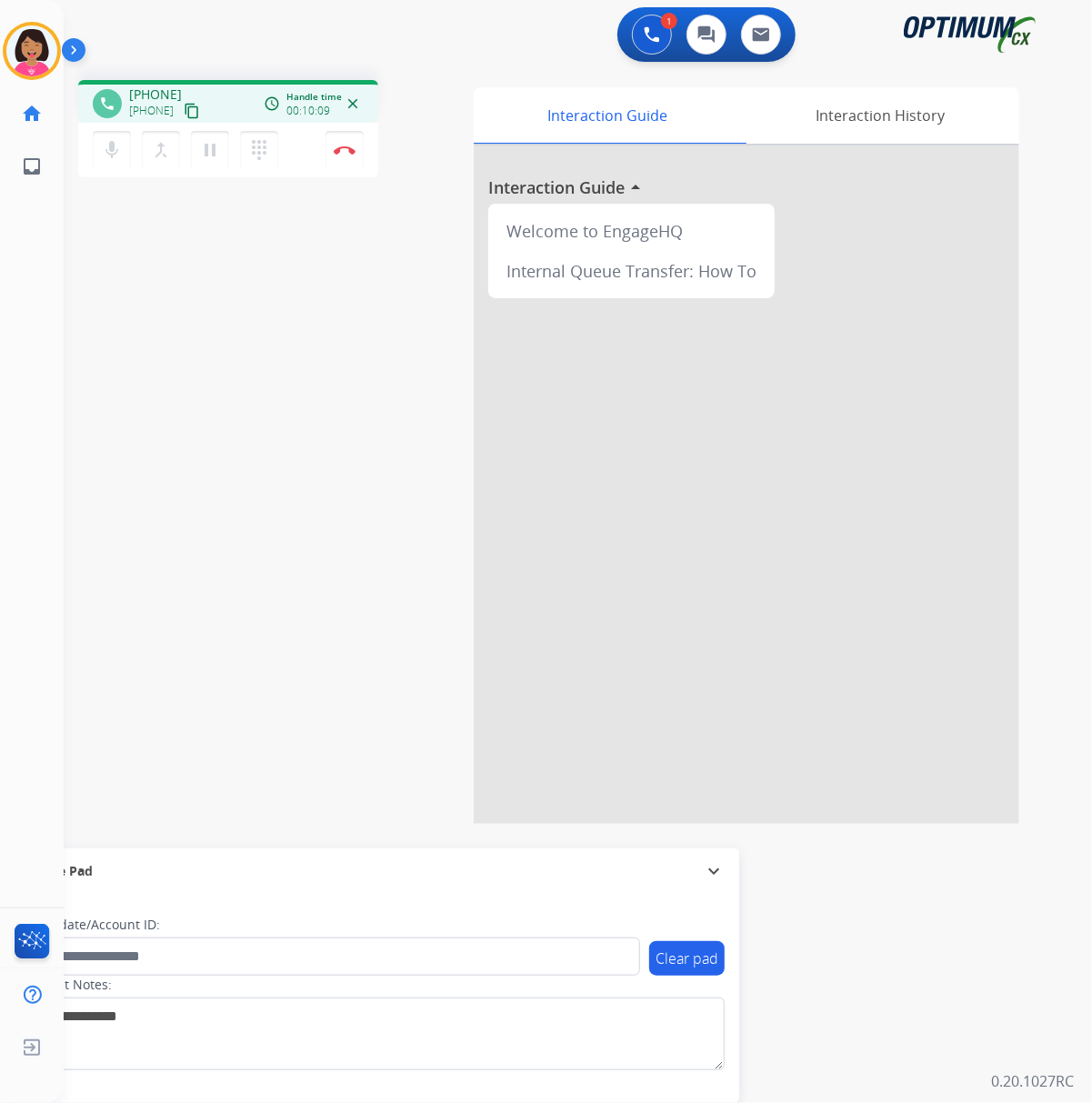 drag, startPoint x: 25, startPoint y: 260, endPoint x: 365, endPoint y: 206, distance: 344.26153 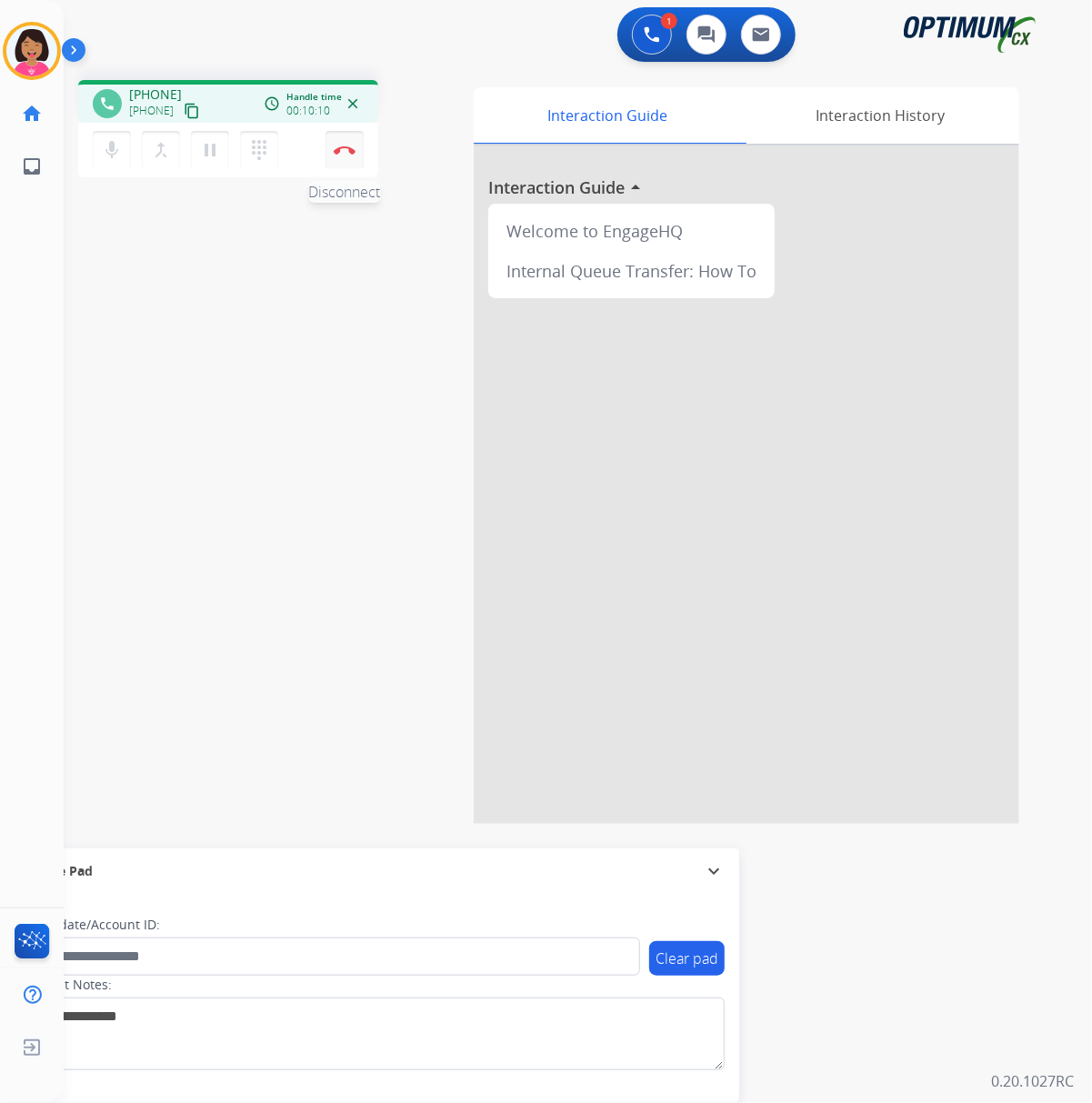 click on "Disconnect" at bounding box center [345, 150] 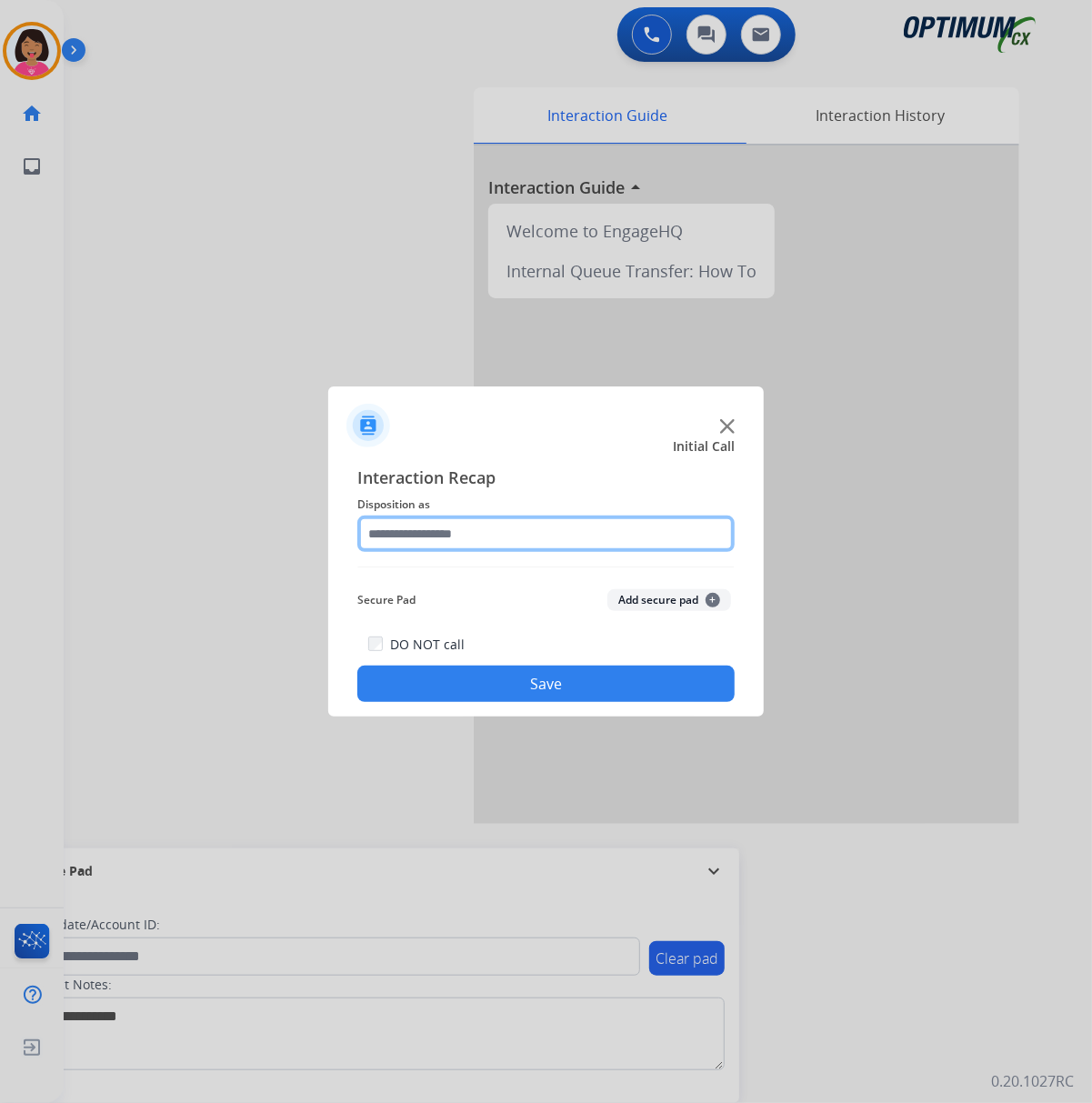 click 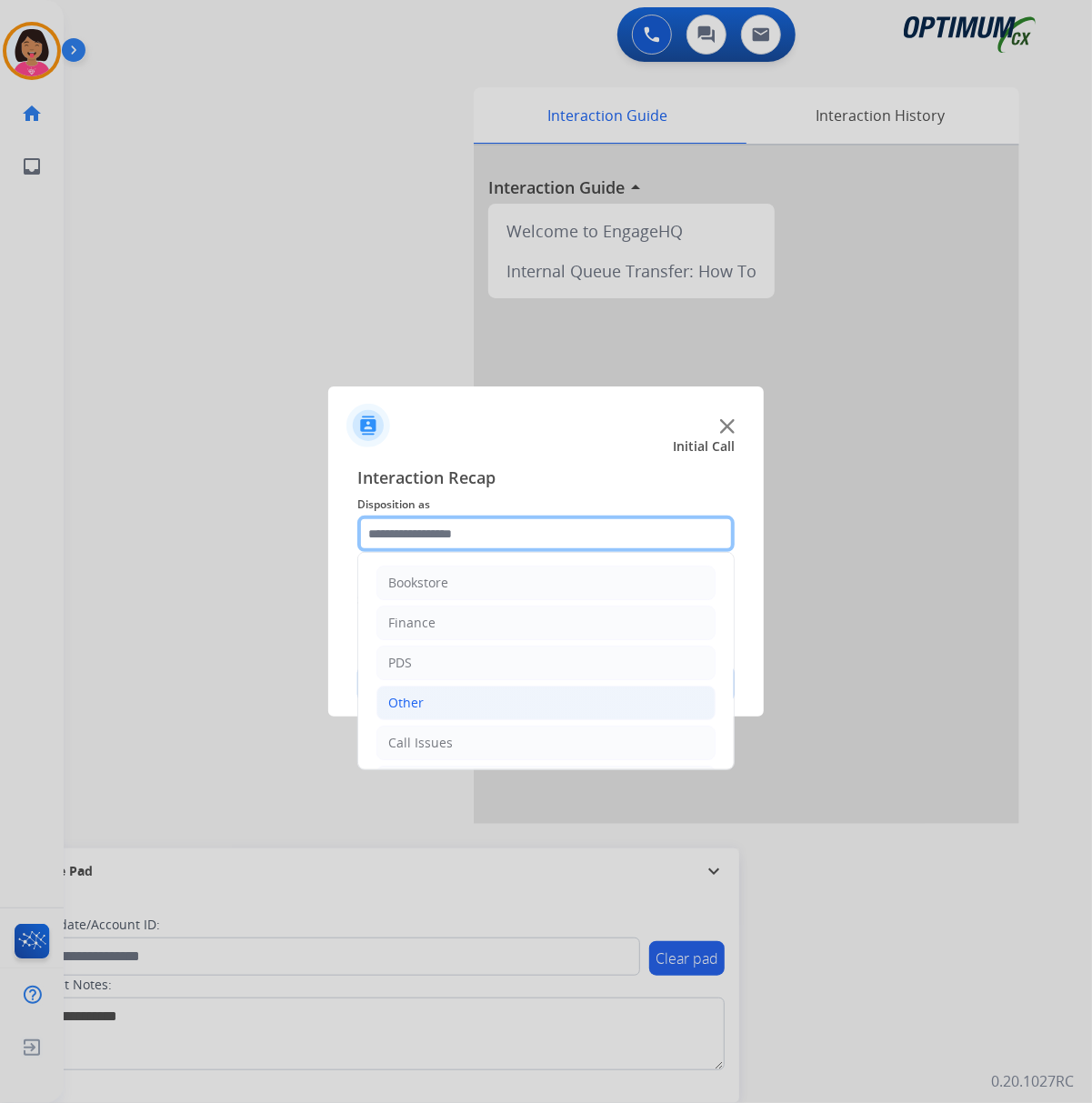 scroll, scrollTop: 129, scrollLeft: 0, axis: vertical 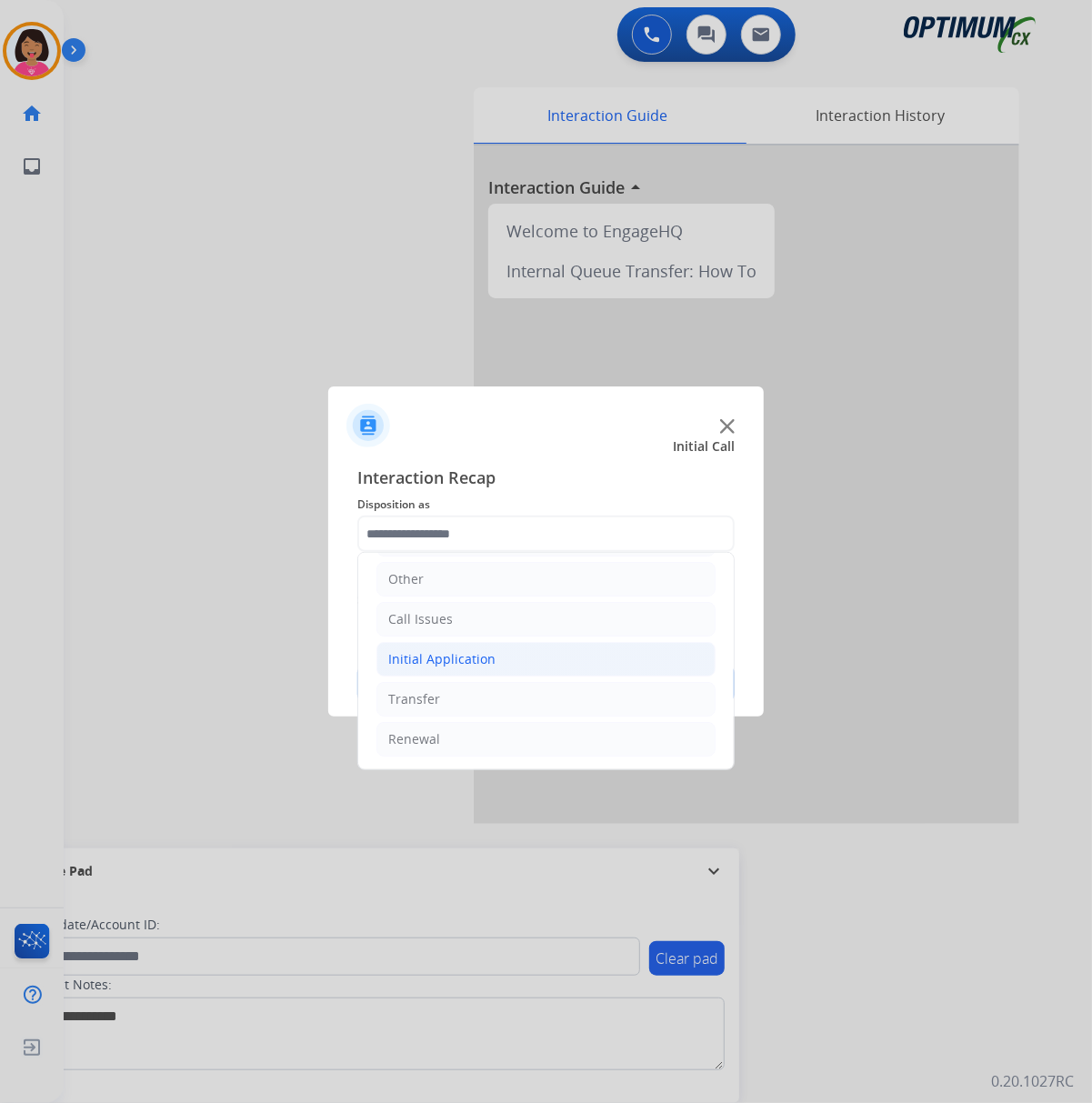 click on "Initial Application" 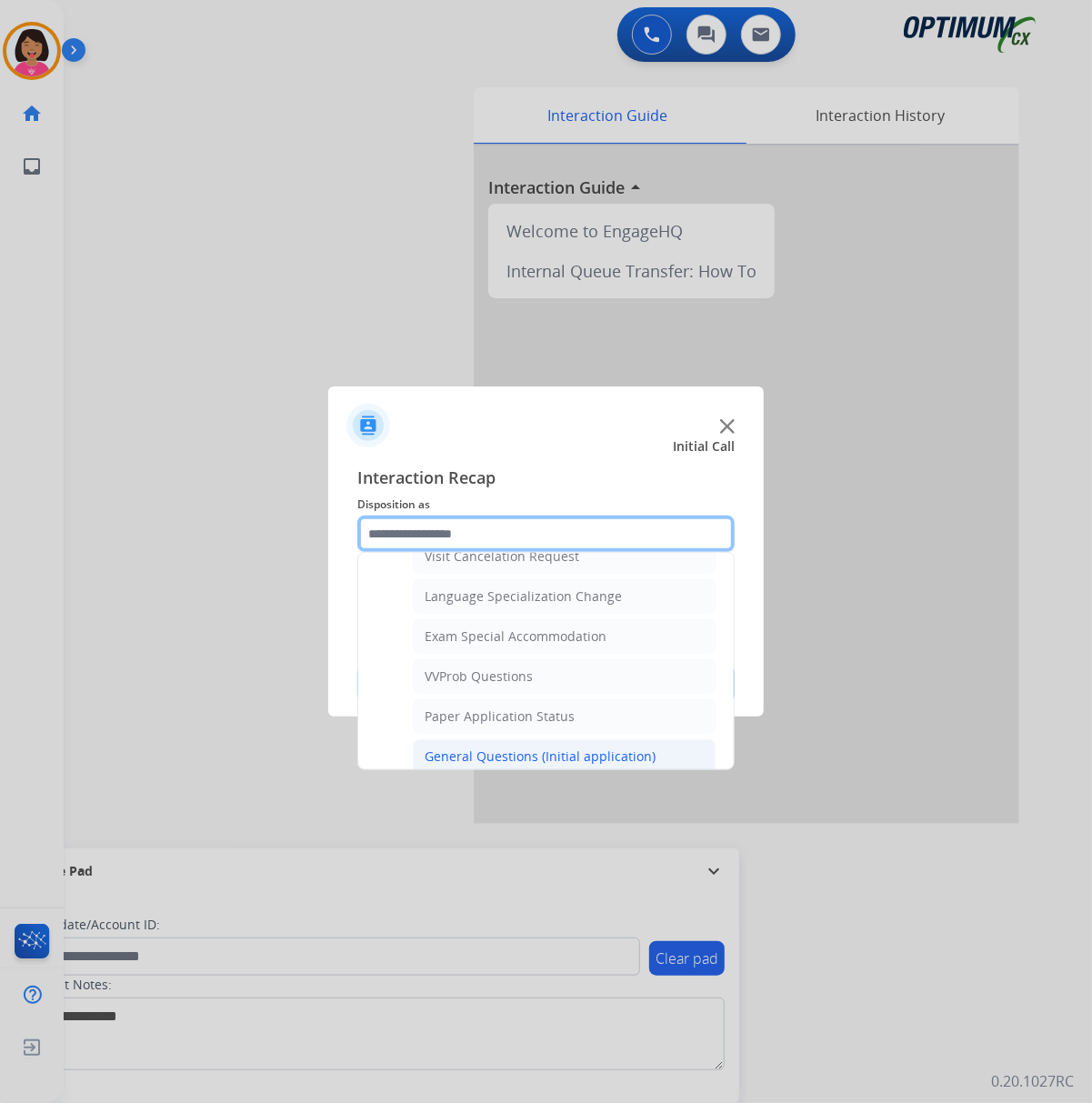 scroll, scrollTop: 978, scrollLeft: 0, axis: vertical 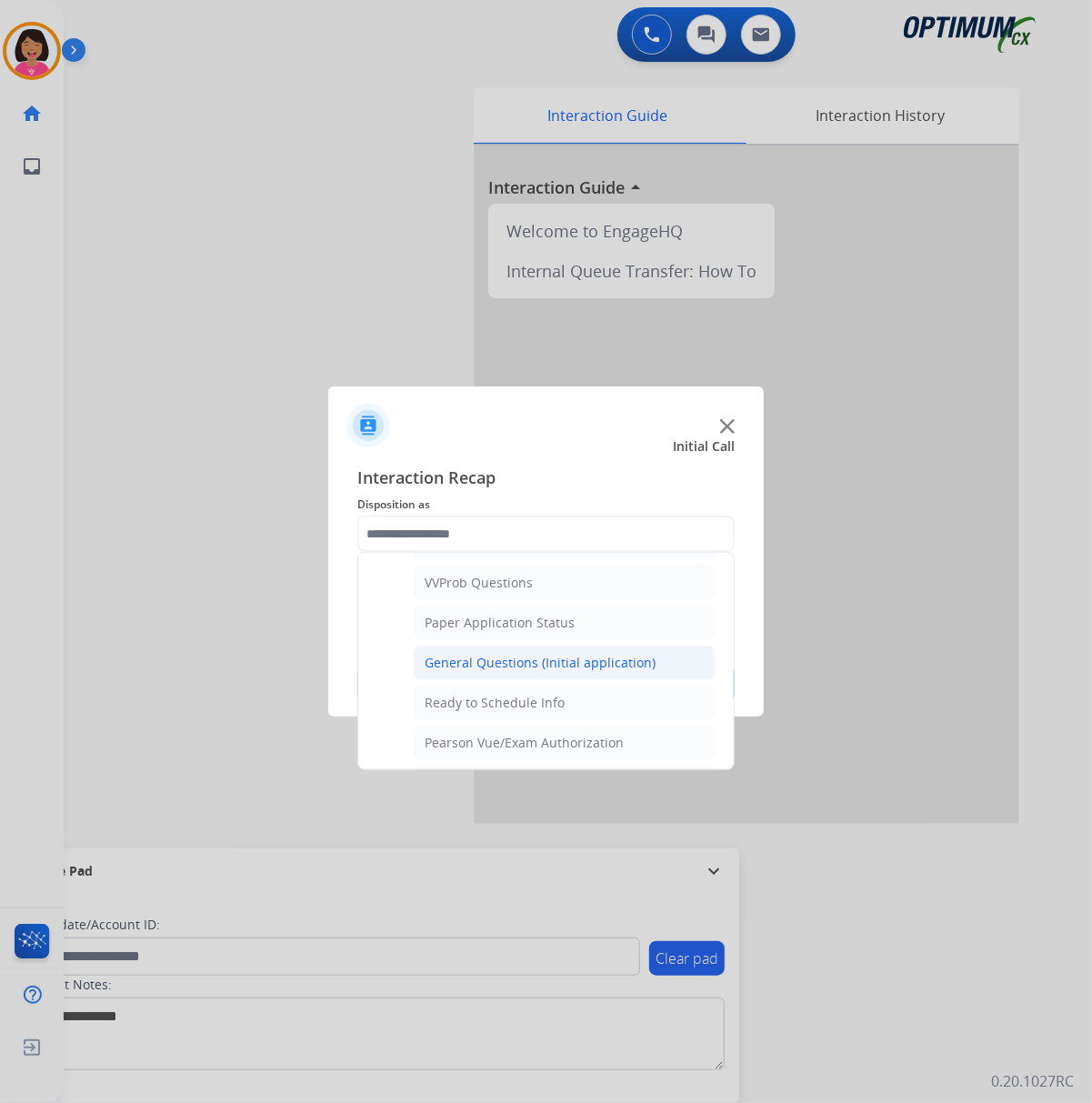 click on "General Questions (Initial application)" 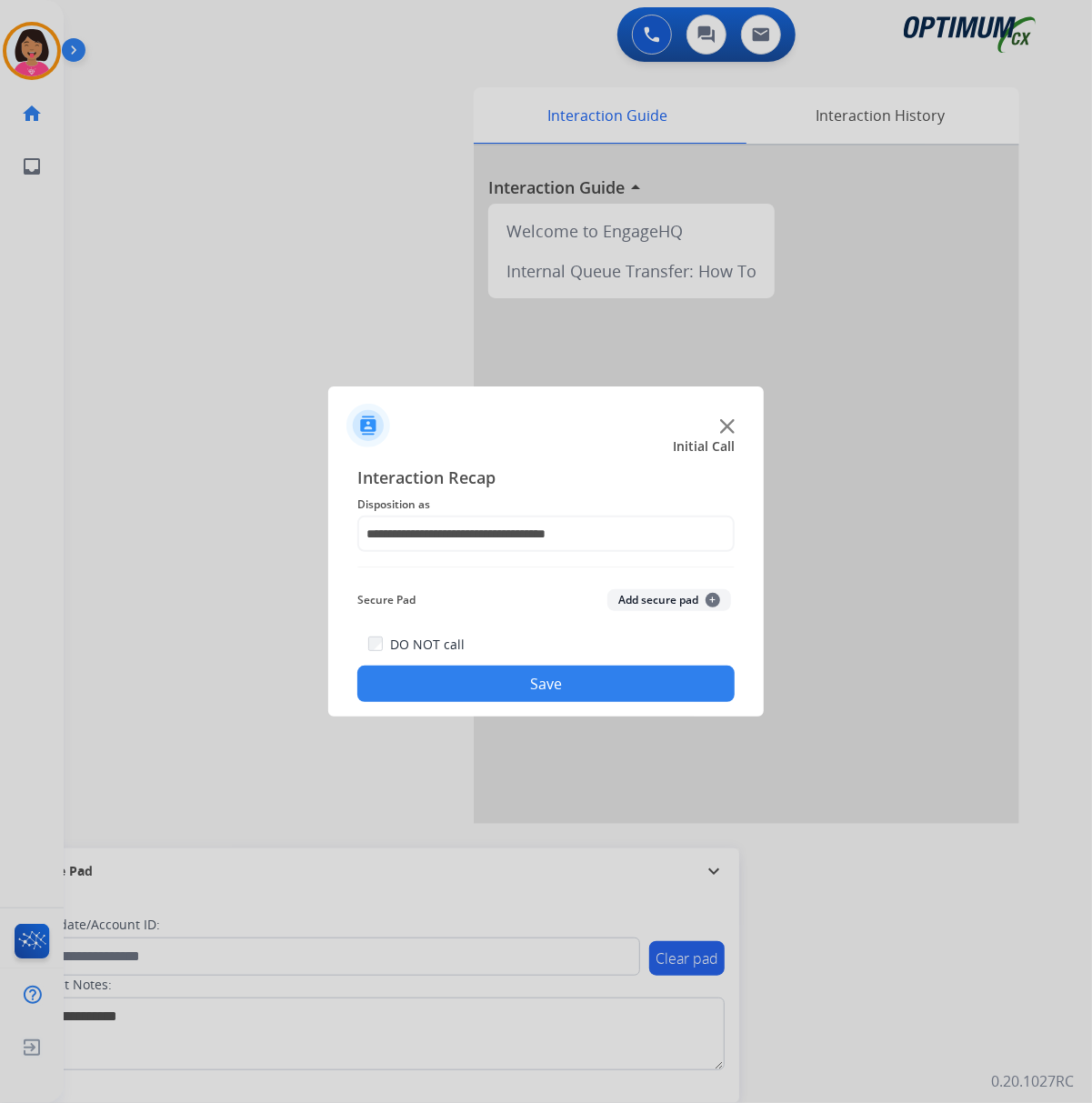 click on "Save" 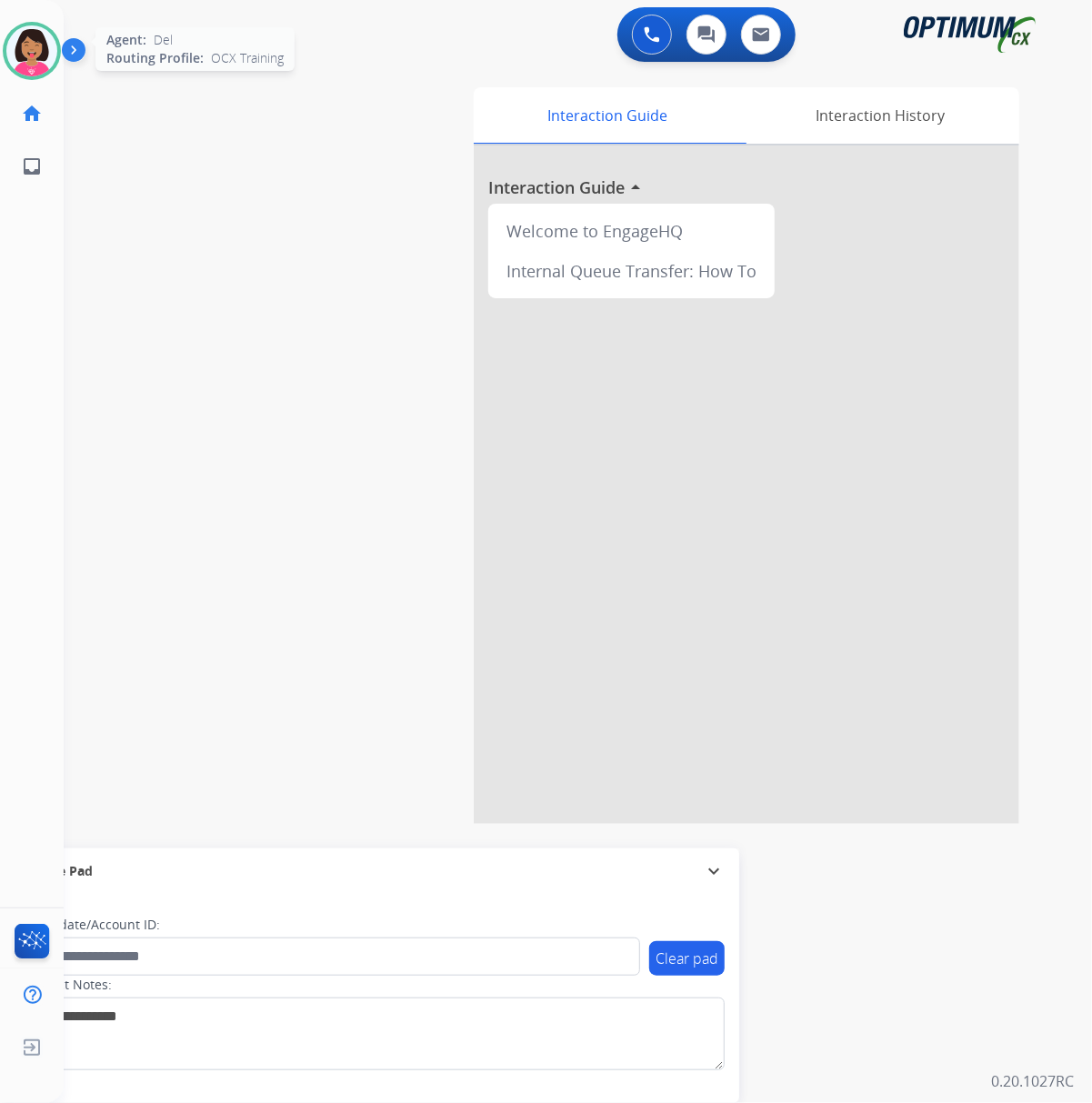 click at bounding box center (32, 51) 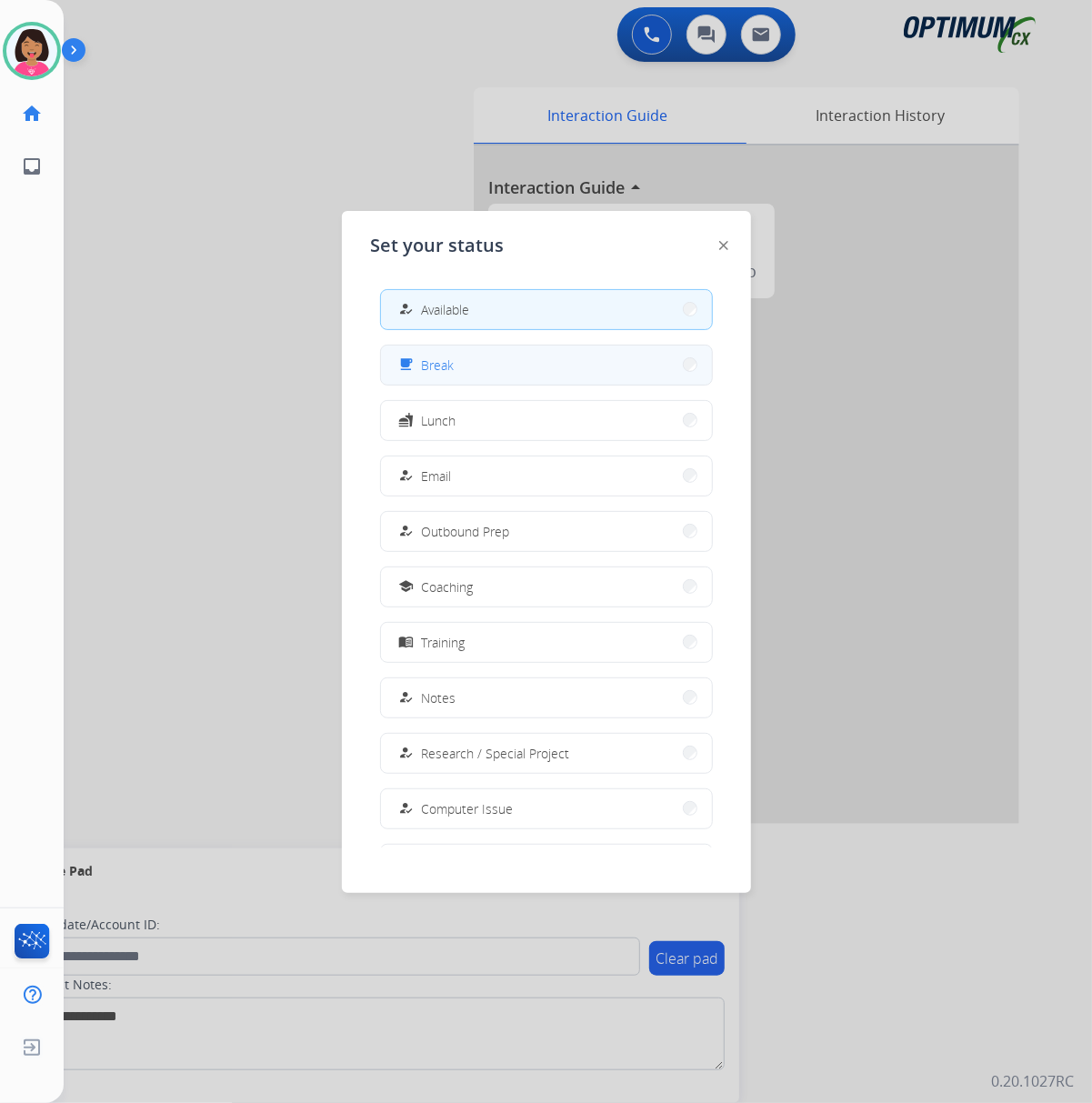 click on "free_breakfast Break" at bounding box center (546, 365) 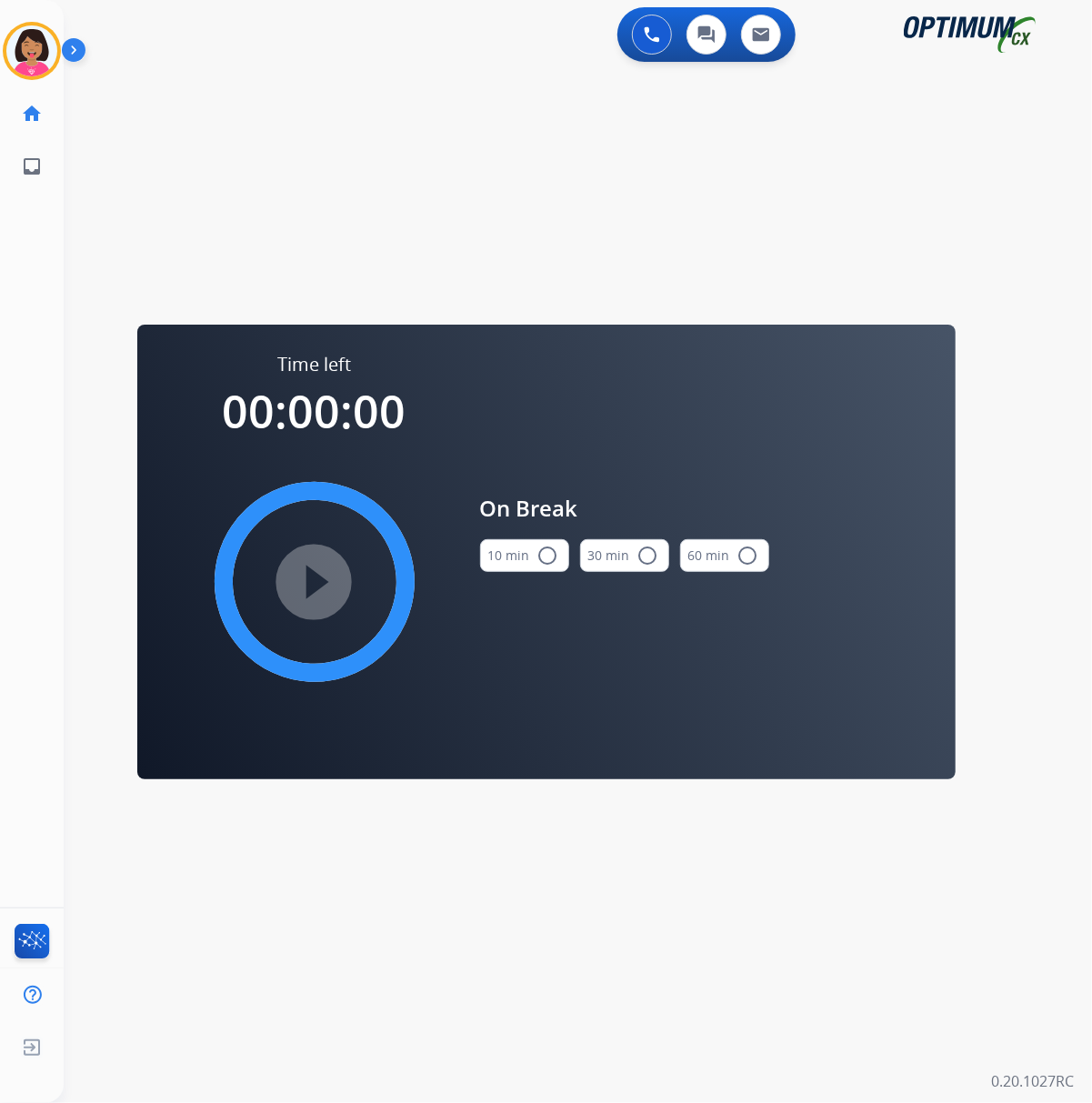 click on "10 min  radio_button_unchecked" at bounding box center [525, 556] 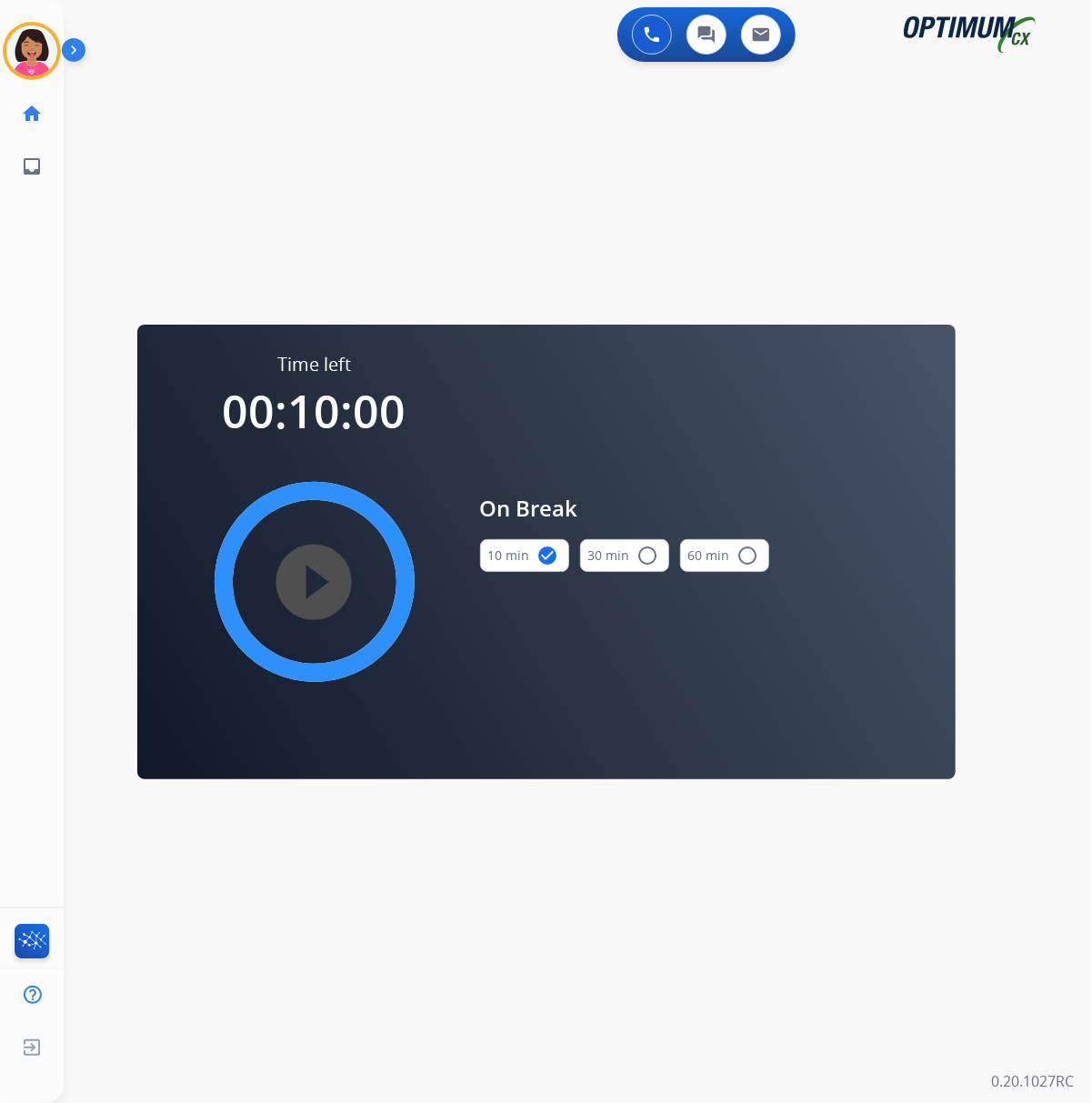 click on "play_circle_filled" at bounding box center [315, 582] 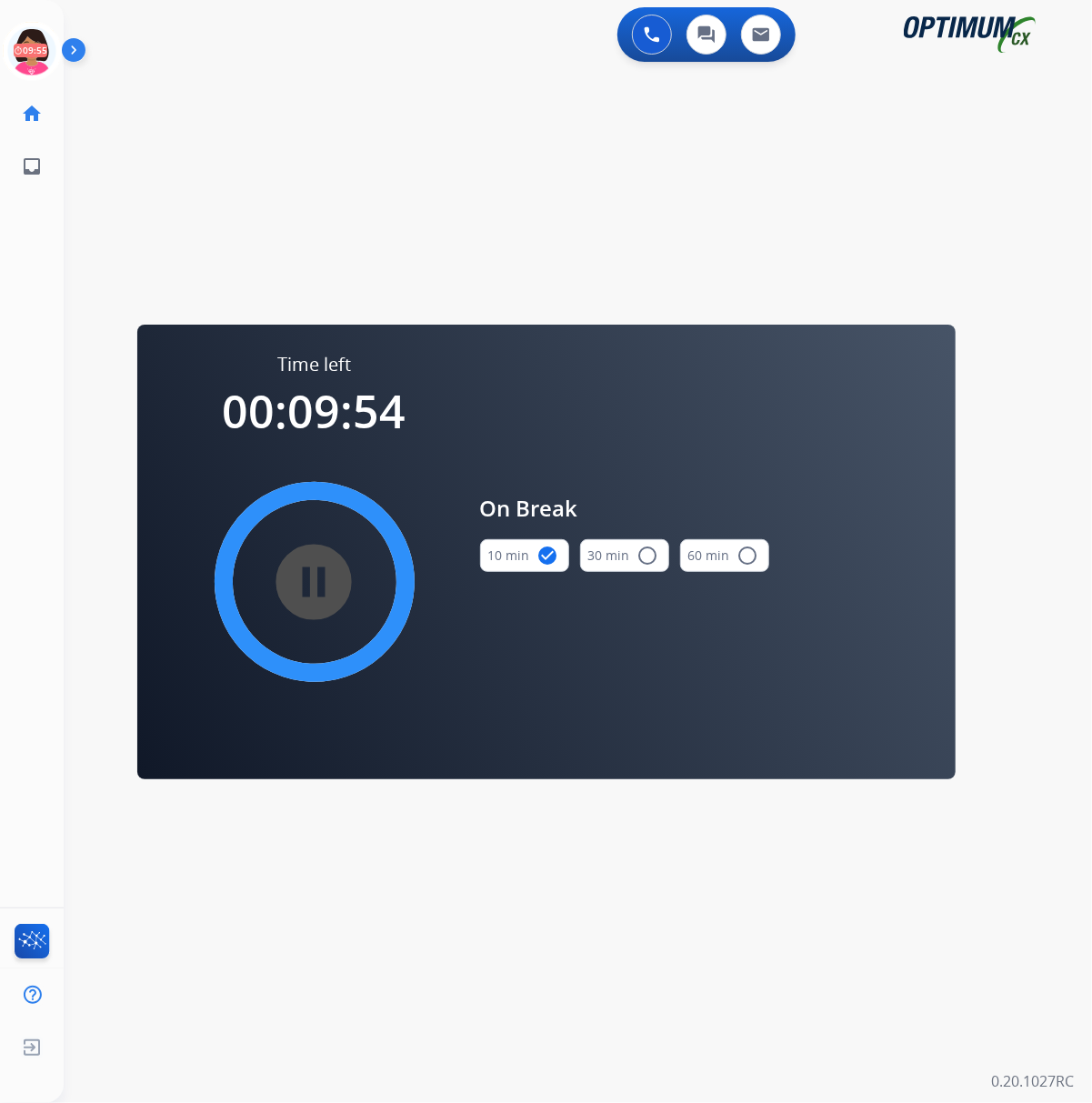 drag, startPoint x: 758, startPoint y: 473, endPoint x: 662, endPoint y: 577, distance: 141.5344 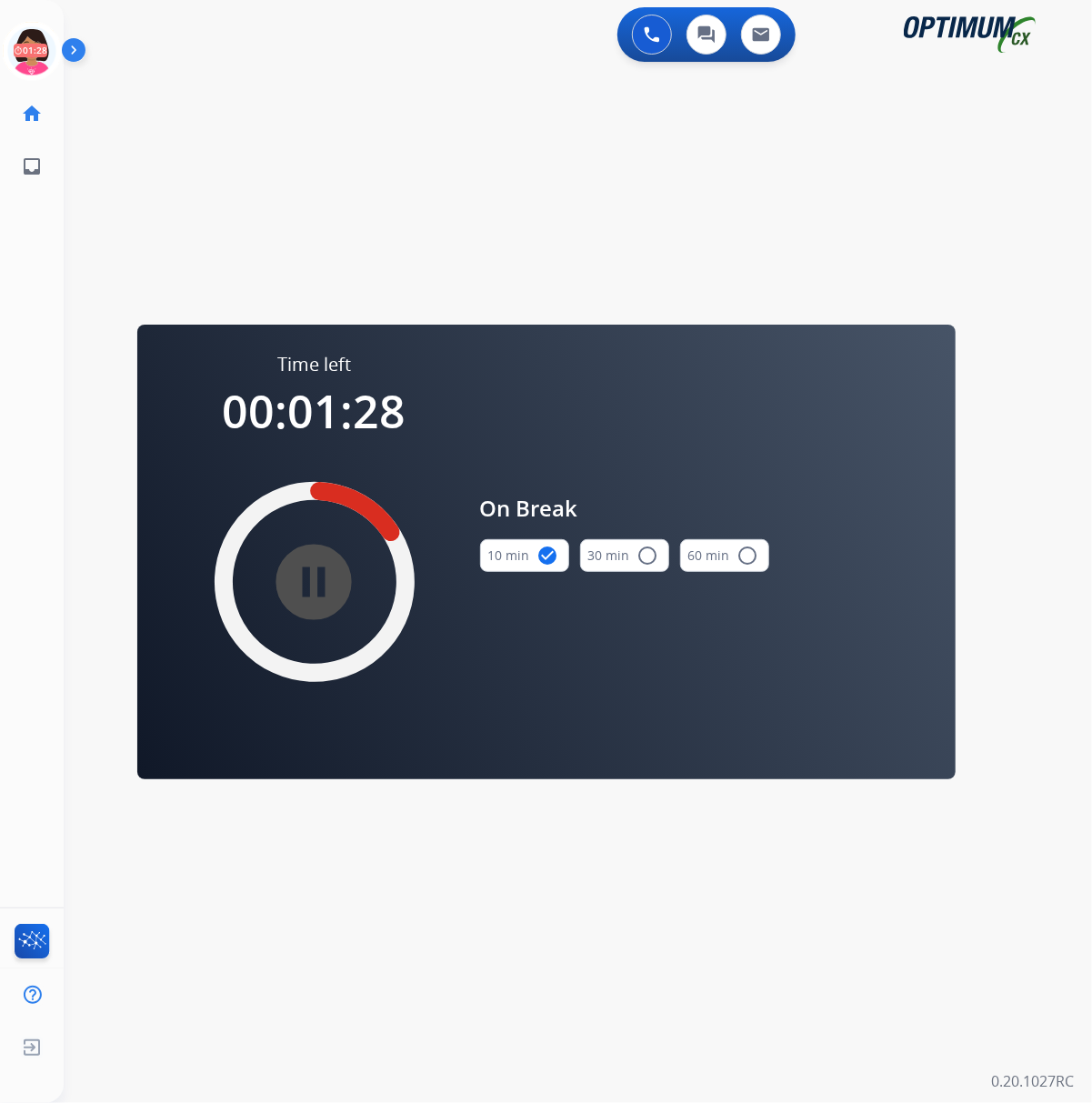 click on "0 Voice Interactions  0  Chat Interactions   0  Email Interactions swap_horiz Break voice bridge close_fullscreen Connect 3-Way Call merge_type Separate 3-Way Call Time left 00:01:28 pause_circle_filled On Break  10 min  check_circle  30 min  radio_button_unchecked  60 min  radio_button_unchecked  Interaction Guide   Interaction History  Interaction Guide arrow_drop_up  Welcome to EngageHQ   Internal Queue Transfer: How To  Secure Pad expand_more Clear pad Candidate/Account ID: Contact Notes:                  0.20.1027RC" at bounding box center [577, 551] 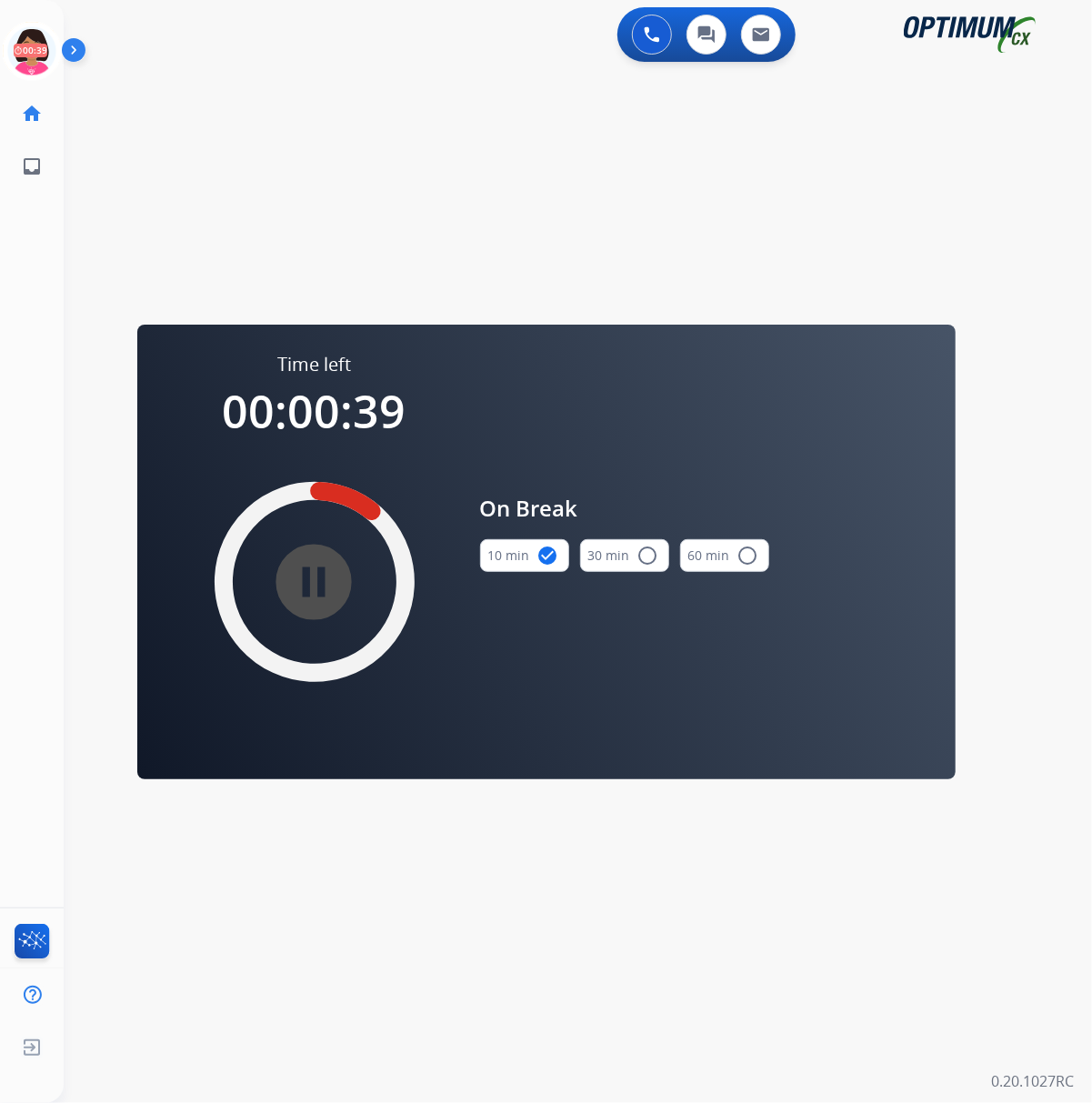 click on "0 Voice Interactions  0  Chat Interactions   0  Email Interactions swap_horiz Break voice bridge close_fullscreen Connect 3-Way Call merge_type Separate 3-Way Call Time left 00:00:39 pause_circle_filled On Break  10 min  check_circle  30 min  radio_button_unchecked  60 min  radio_button_unchecked  Interaction Guide   Interaction History  Interaction Guide arrow_drop_up  Welcome to EngageHQ   Internal Queue Transfer: How To  Secure Pad expand_more Clear pad Candidate/Account ID: Contact Notes:                  0.20.1027RC" at bounding box center (577, 551) 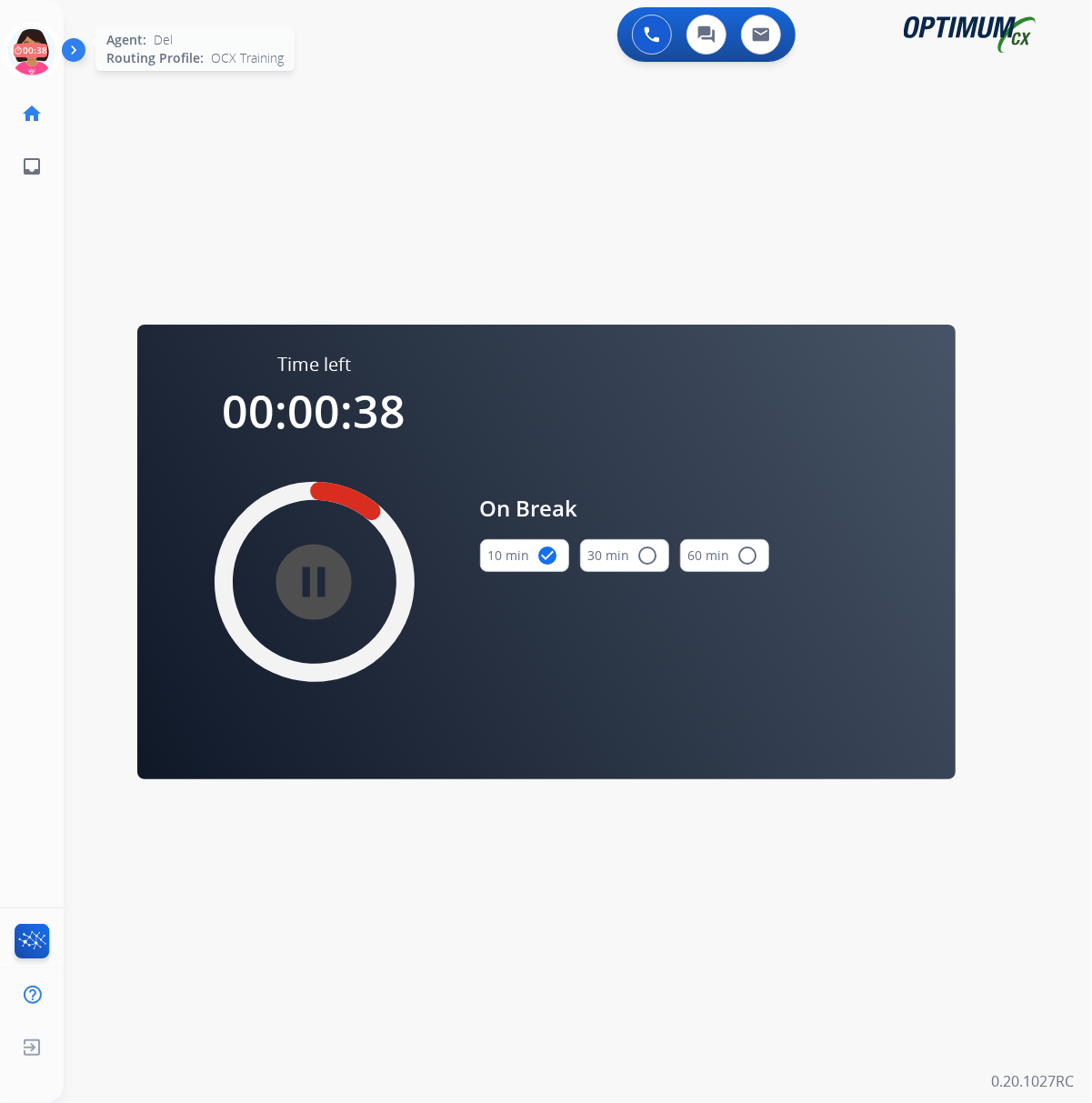 click 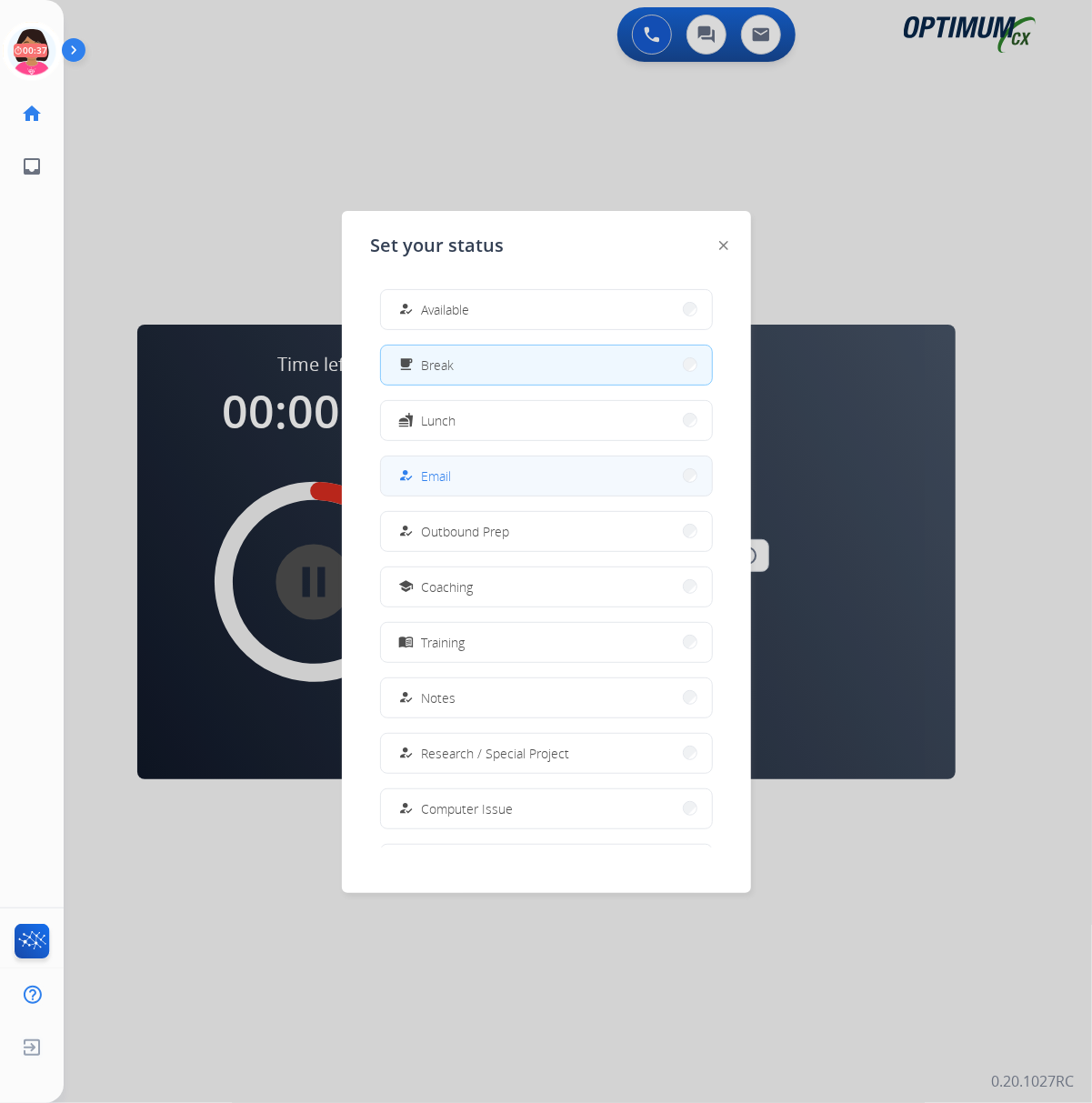 click on "how_to_reg Email" at bounding box center [546, 476] 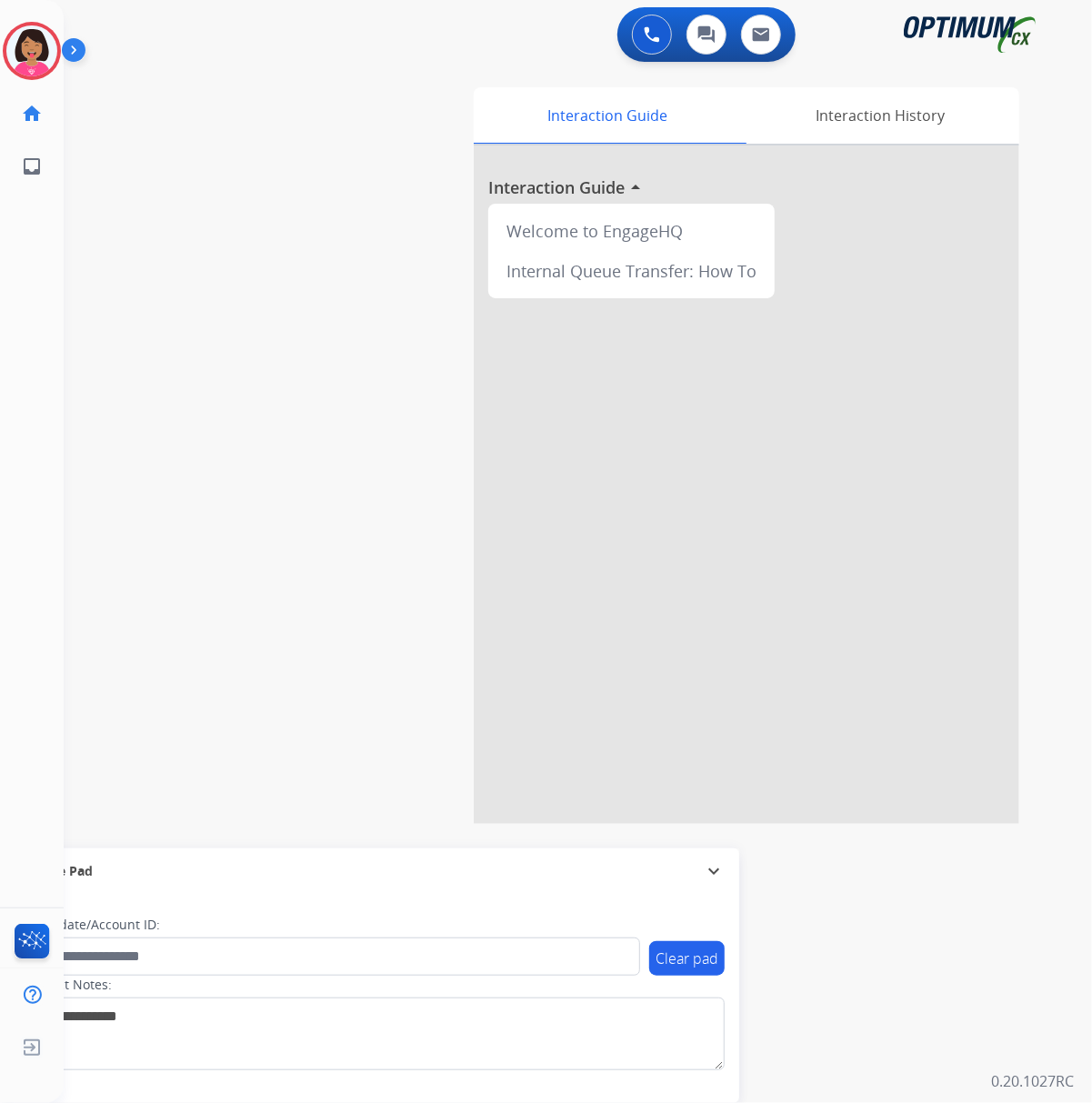 drag, startPoint x: 182, startPoint y: 91, endPoint x: 135, endPoint y: 88, distance: 47.095647 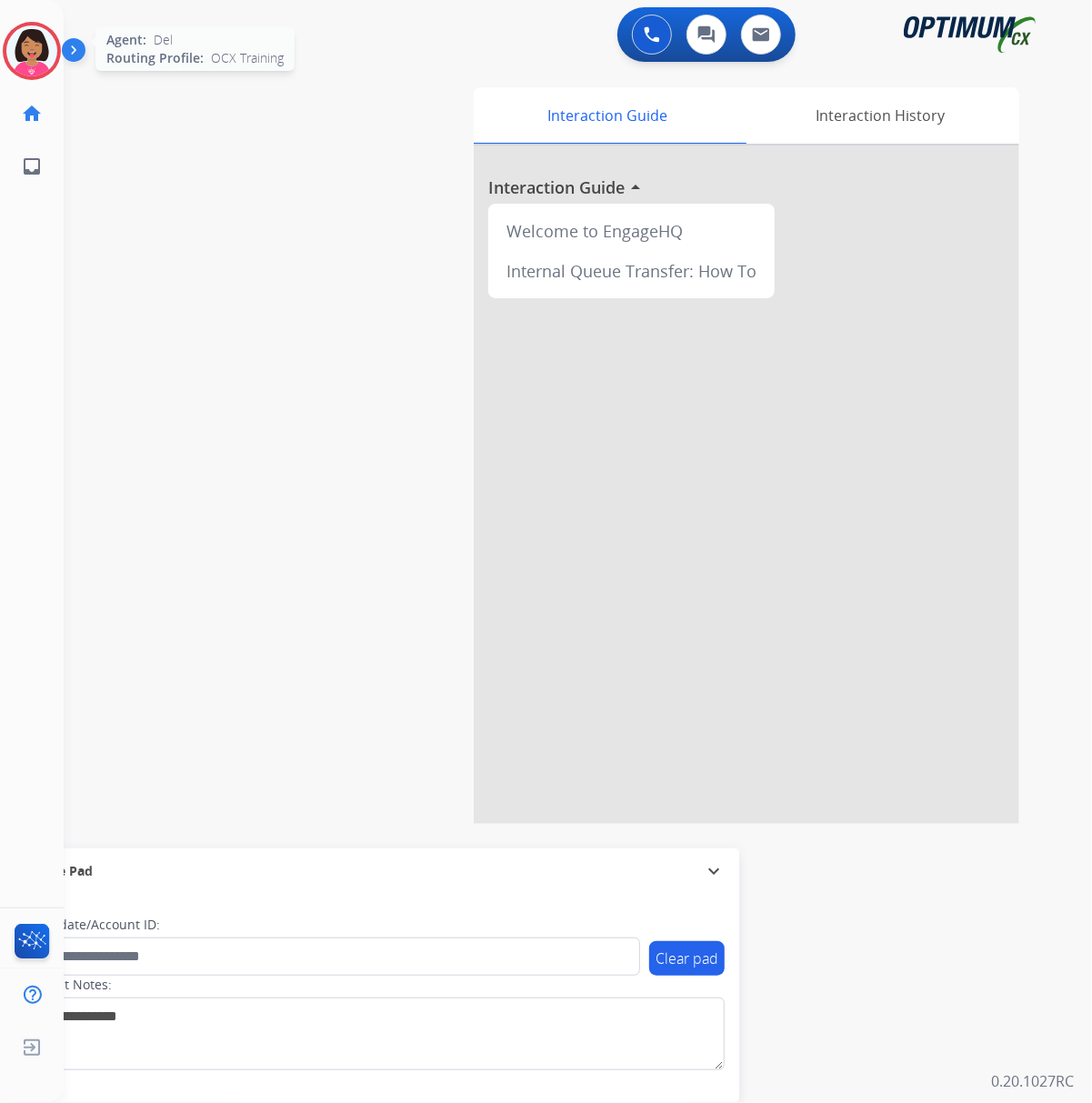click at bounding box center [32, 51] 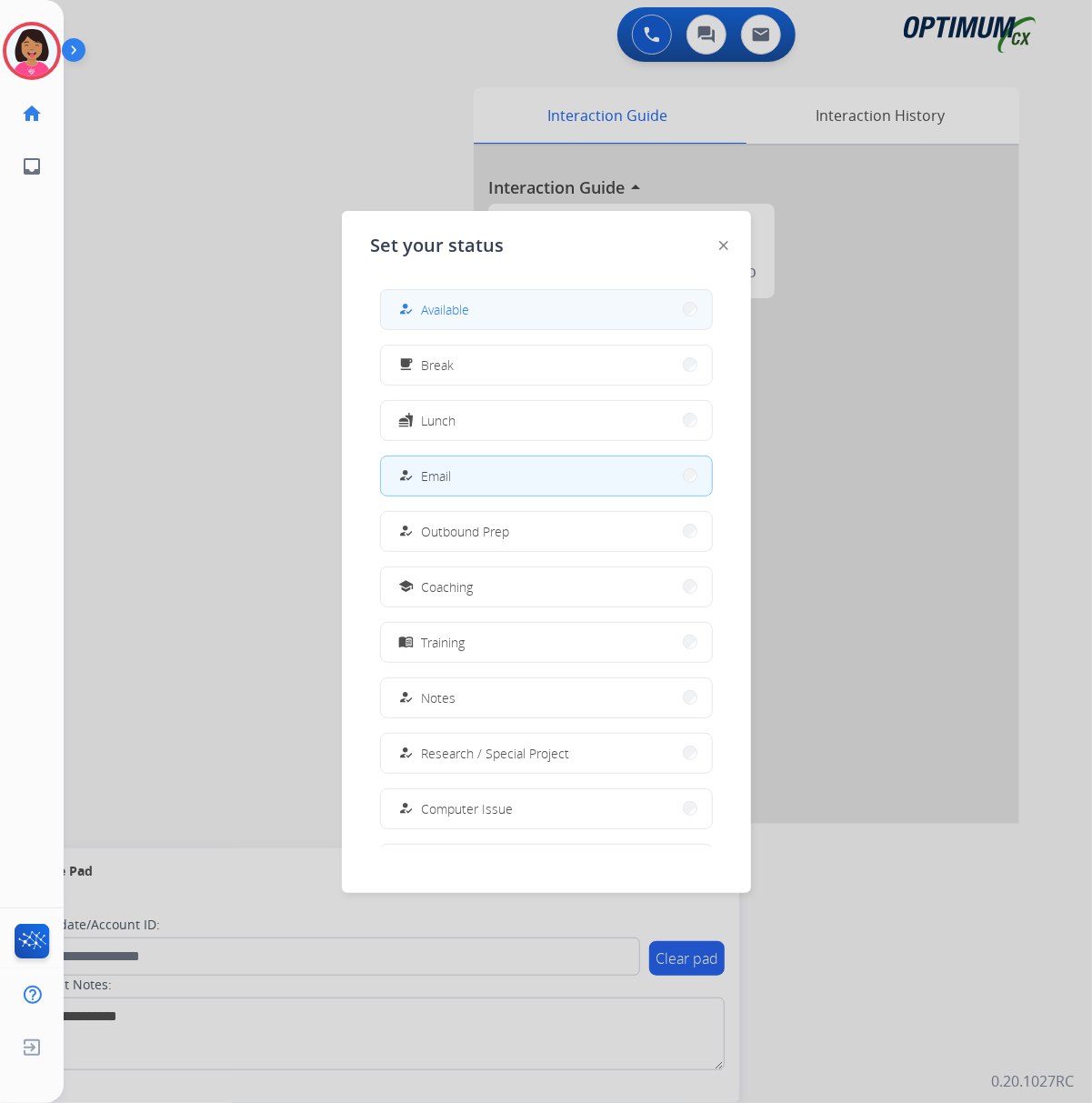 click on "how_to_reg Available" at bounding box center [546, 309] 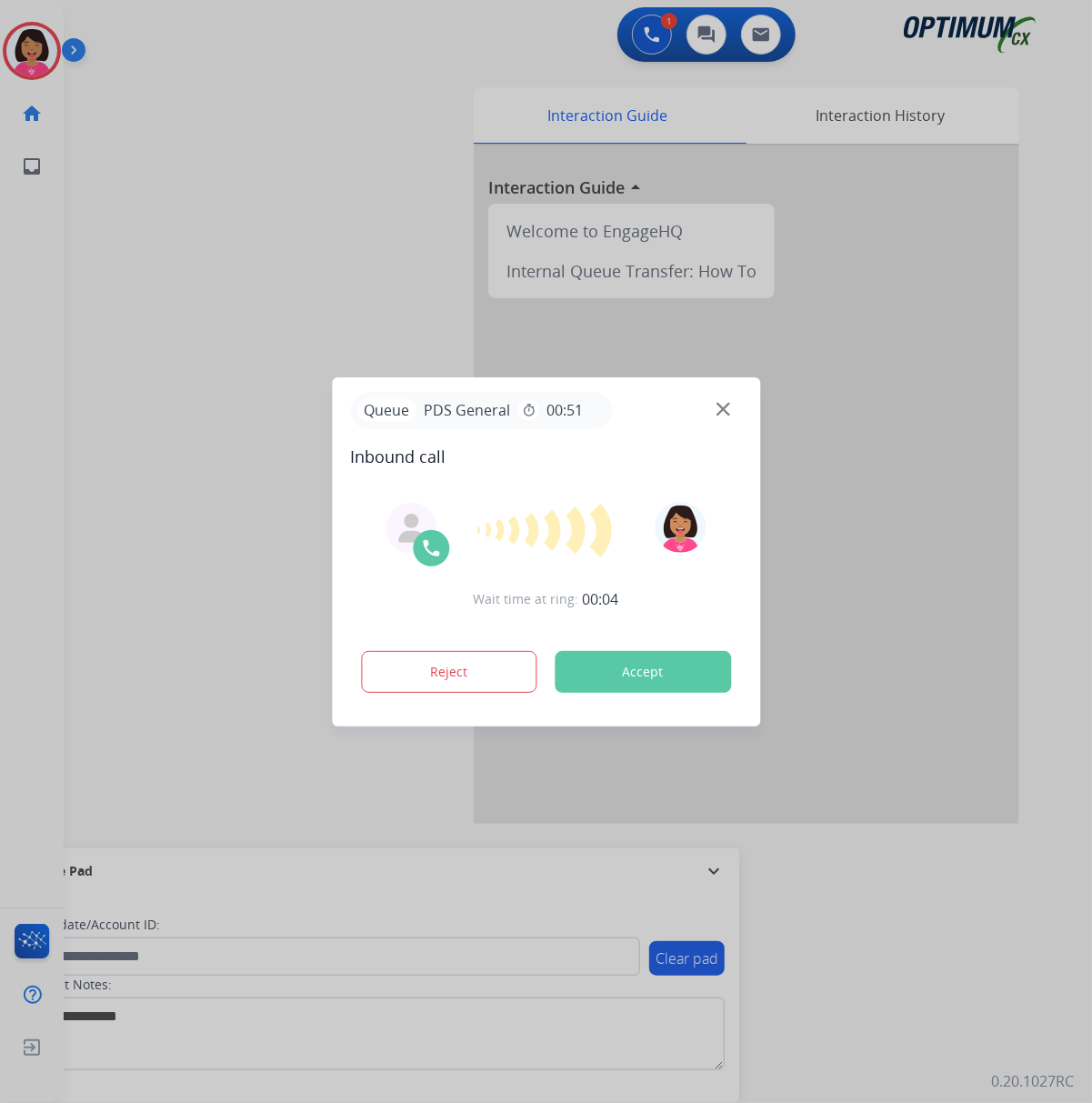 click on "Accept" at bounding box center [643, 672] 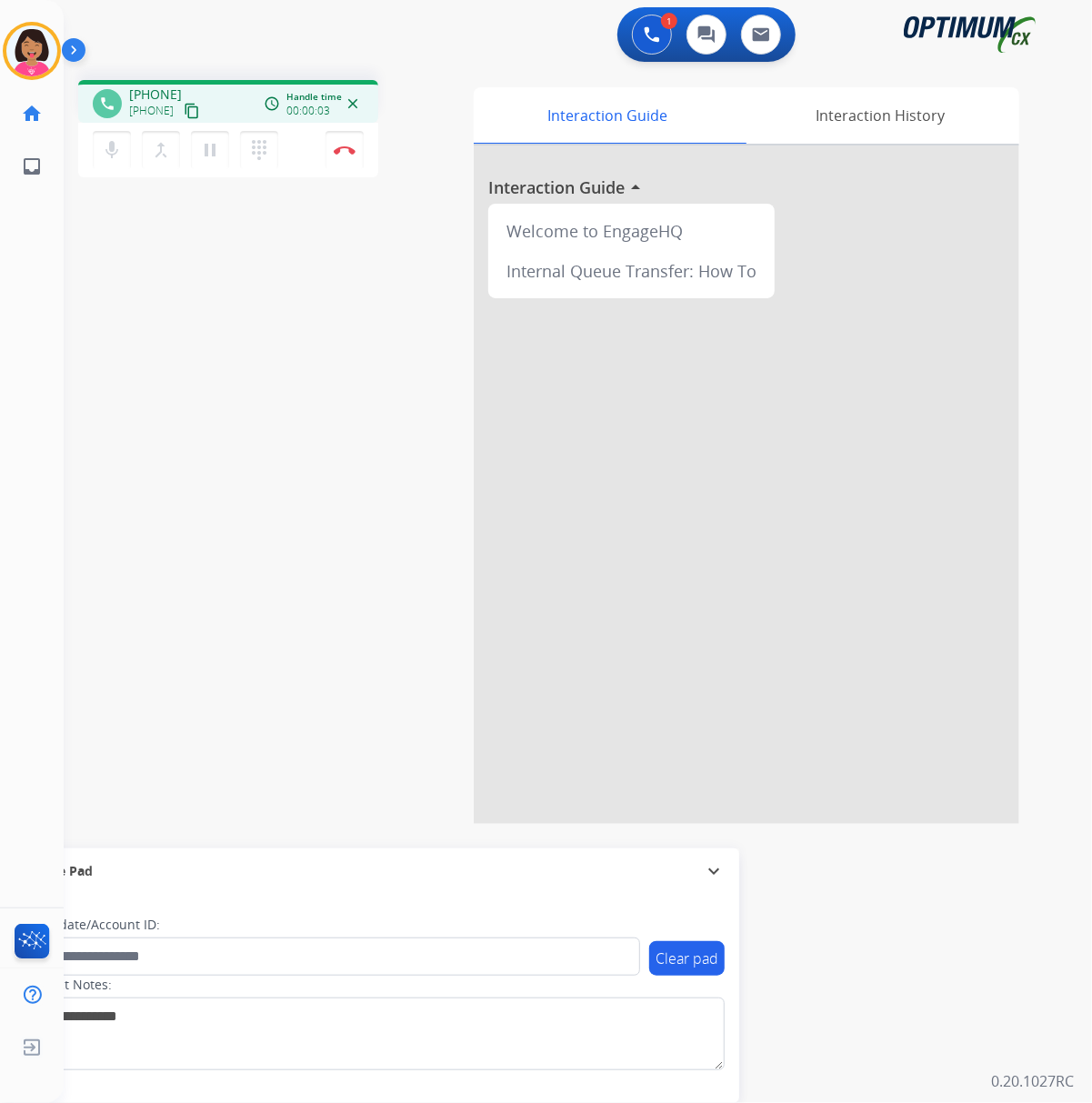 click on "content_copy" at bounding box center (192, 111) 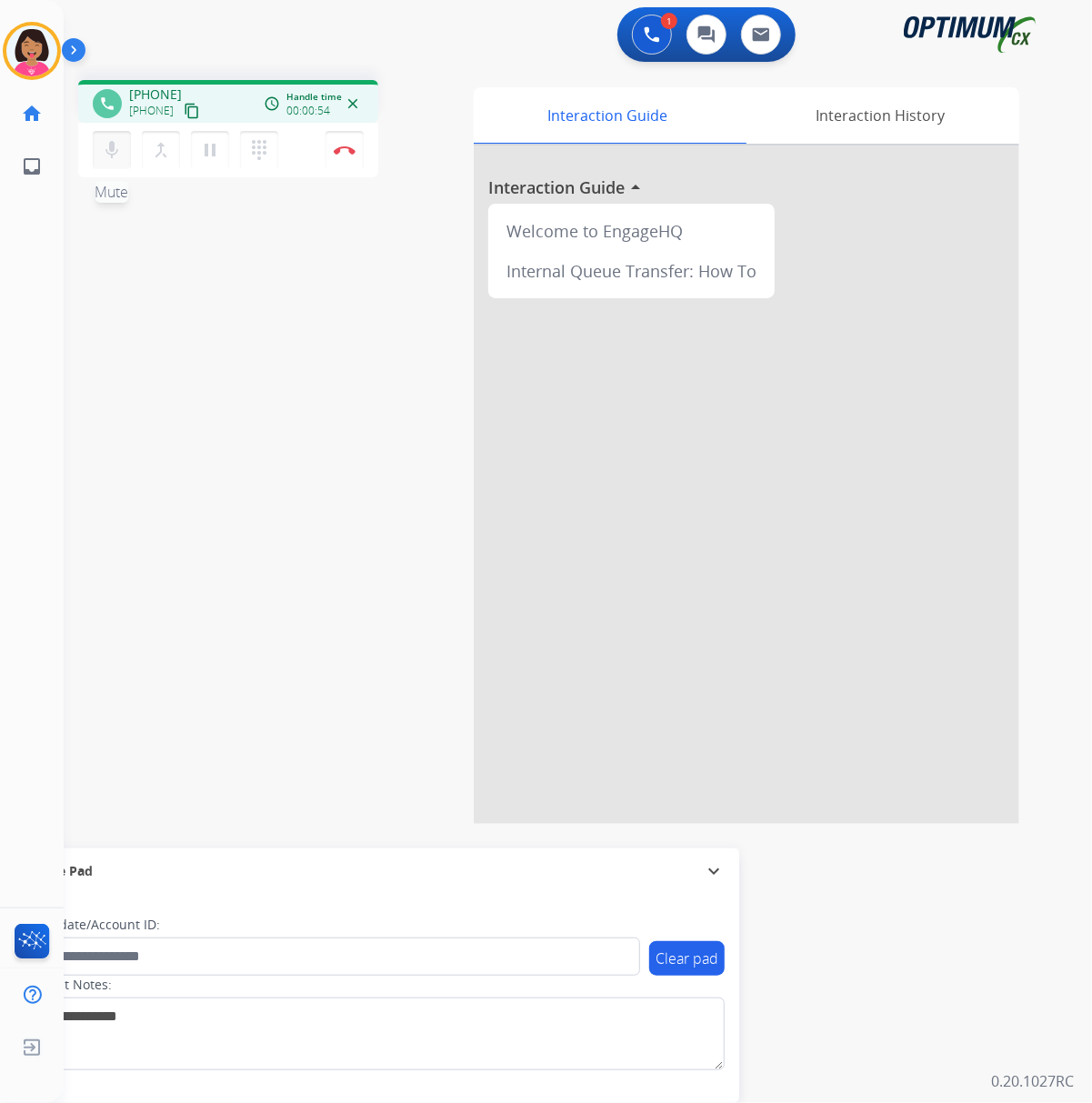 click on "mic Mute" at bounding box center (112, 150) 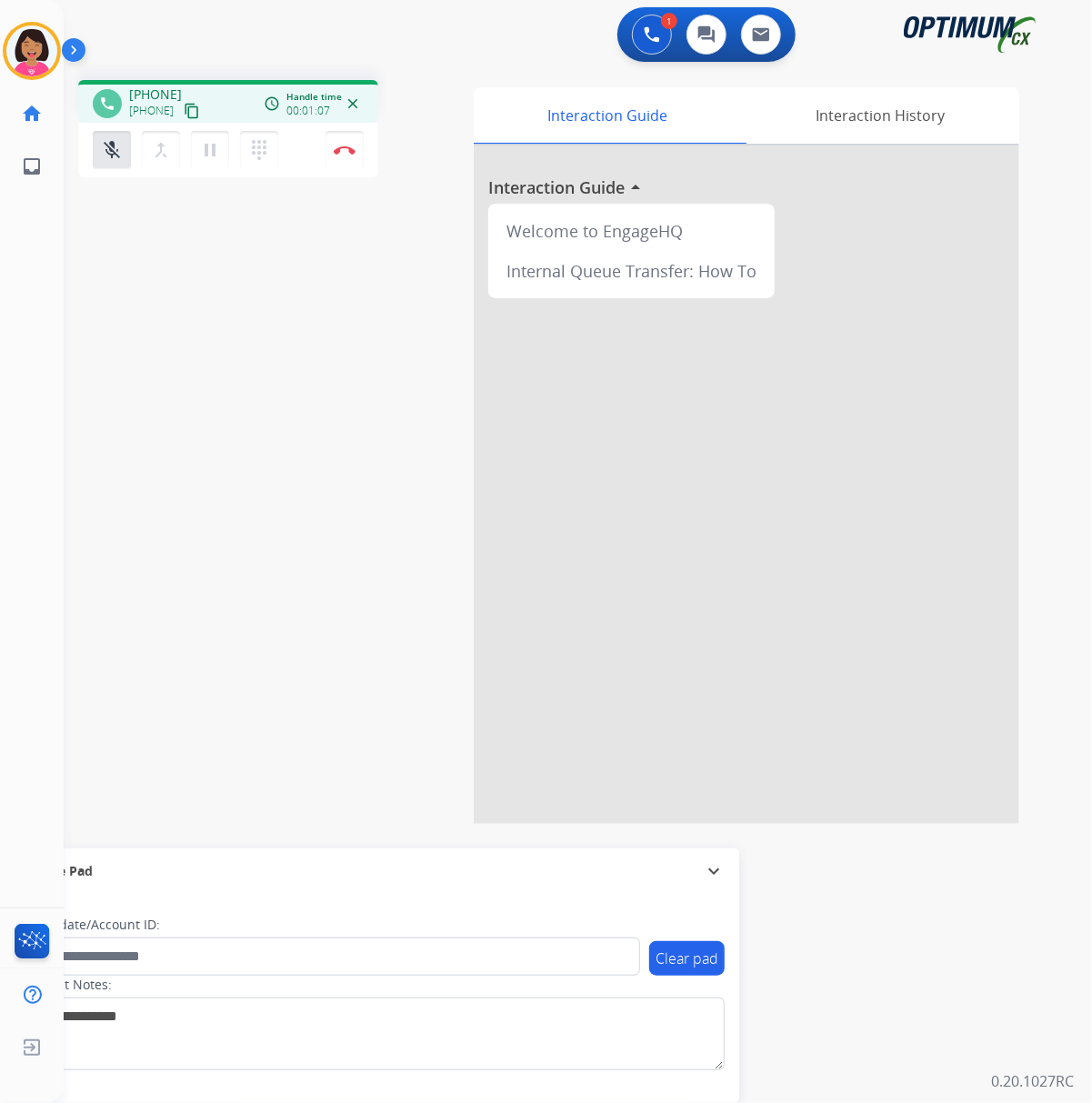 drag, startPoint x: 109, startPoint y: 146, endPoint x: 145, endPoint y: 186, distance: 53.814496 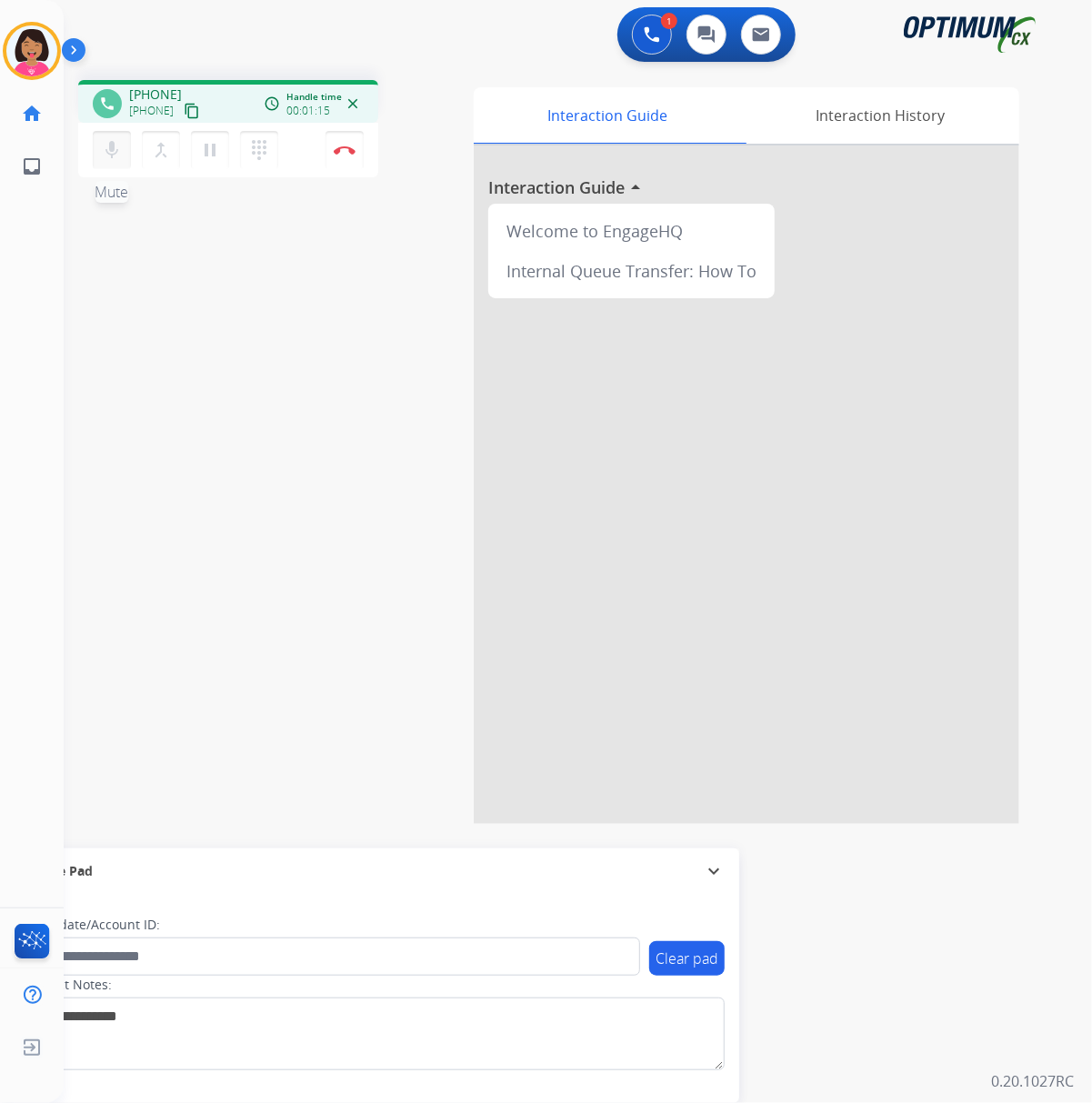 click on "mic" at bounding box center (112, 150) 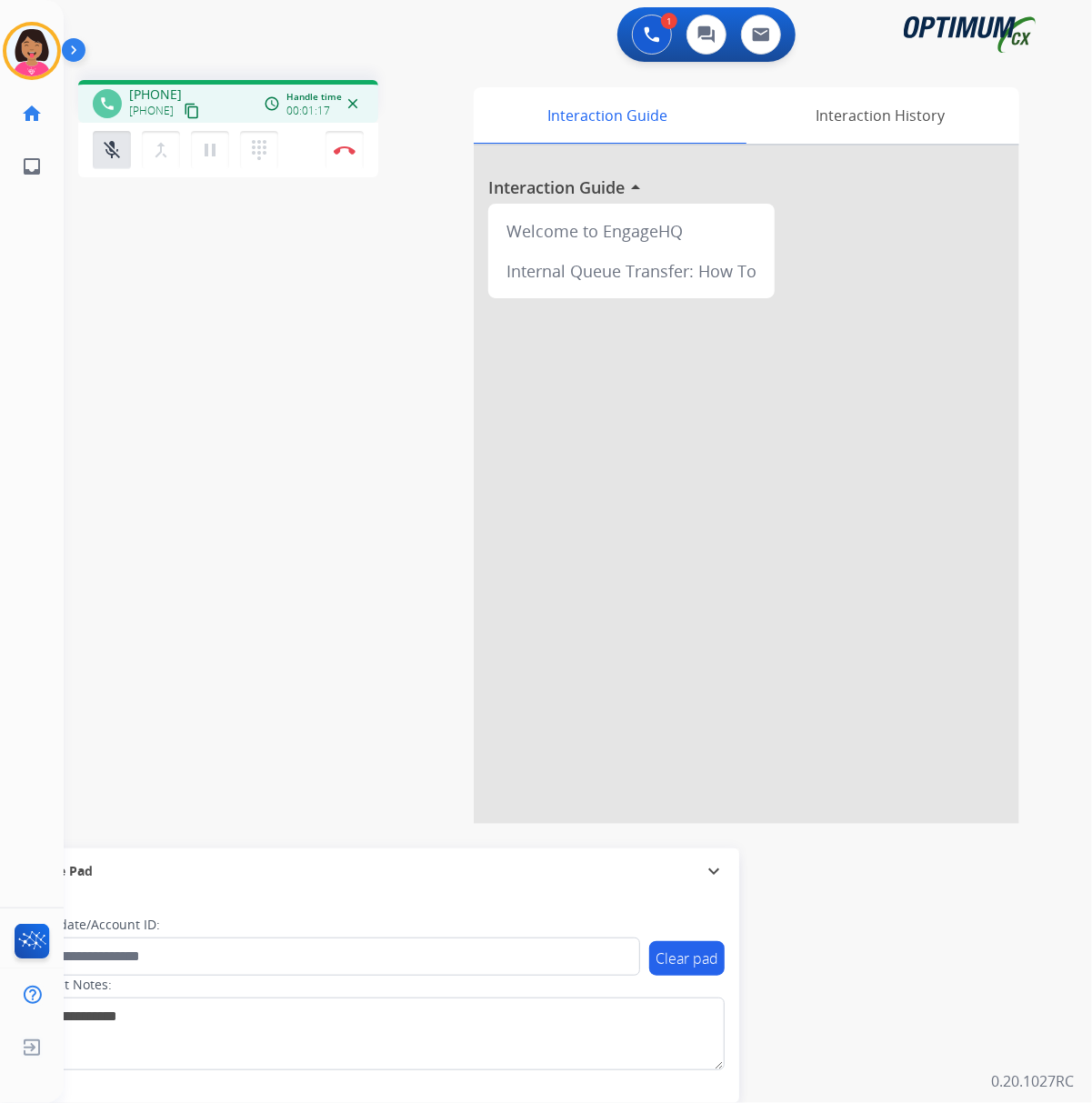 drag, startPoint x: 100, startPoint y: 155, endPoint x: 500, endPoint y: 304, distance: 426.85 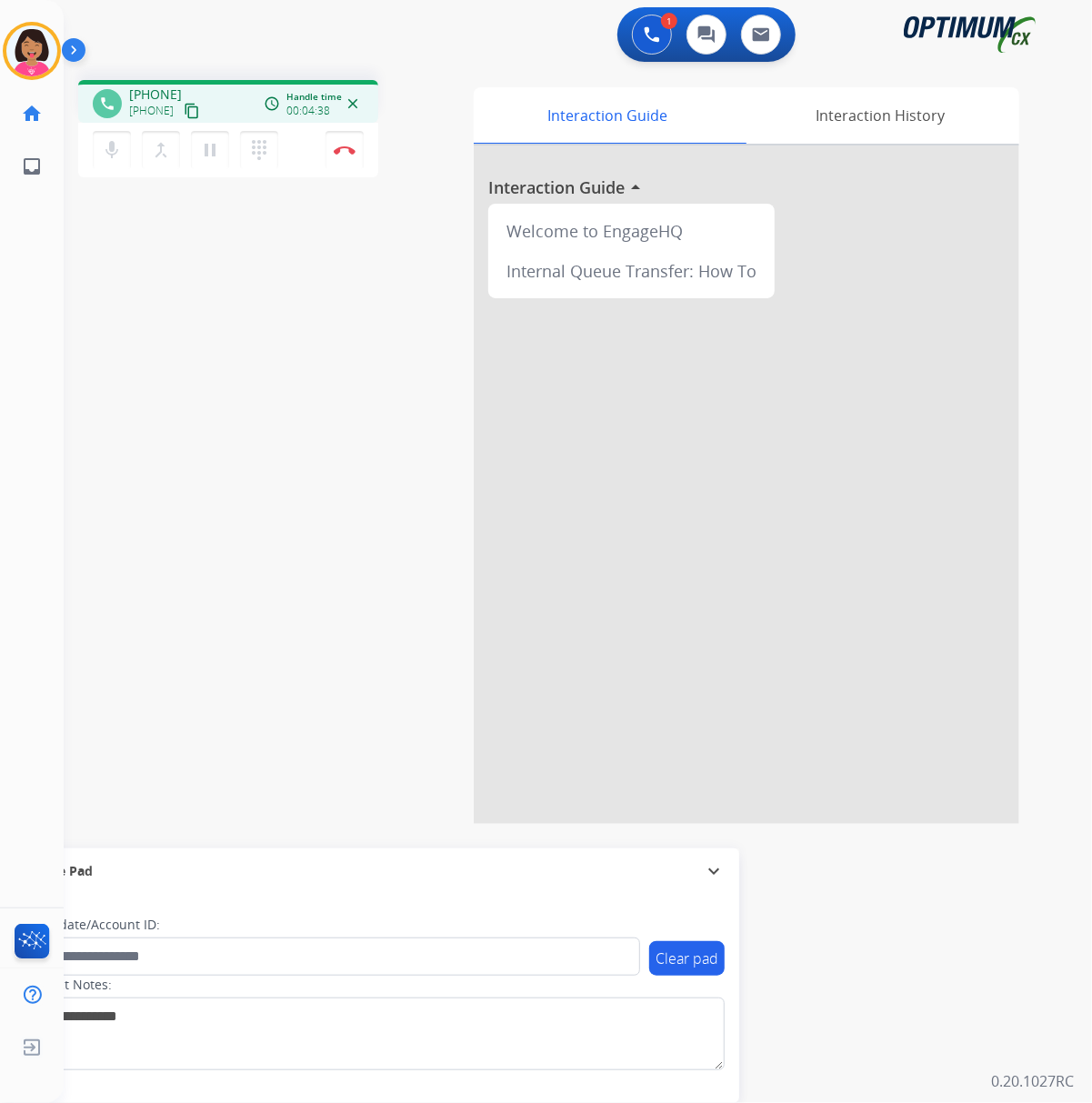 click on "phone [PHONE] [PHONE] content_copy access_time Call metrics Queue   00:58 Hold   00:00 Talk   04:39 Total   05:36 Handle time 00:04:38 close mic Mute merge_type Bridge pause Hold dialpad Dialpad Disconnect swap_horiz Break voice bridge close_fullscreen Connect 3-Way Call merge_type Separate 3-Way Call  Interaction Guide   Interaction History  Interaction Guide arrow_drop_up  Welcome to EngageHQ   Internal Queue Transfer: How To  Secure Pad expand_more Clear pad Candidate/Account ID: Contact Notes:" at bounding box center [556, 445] 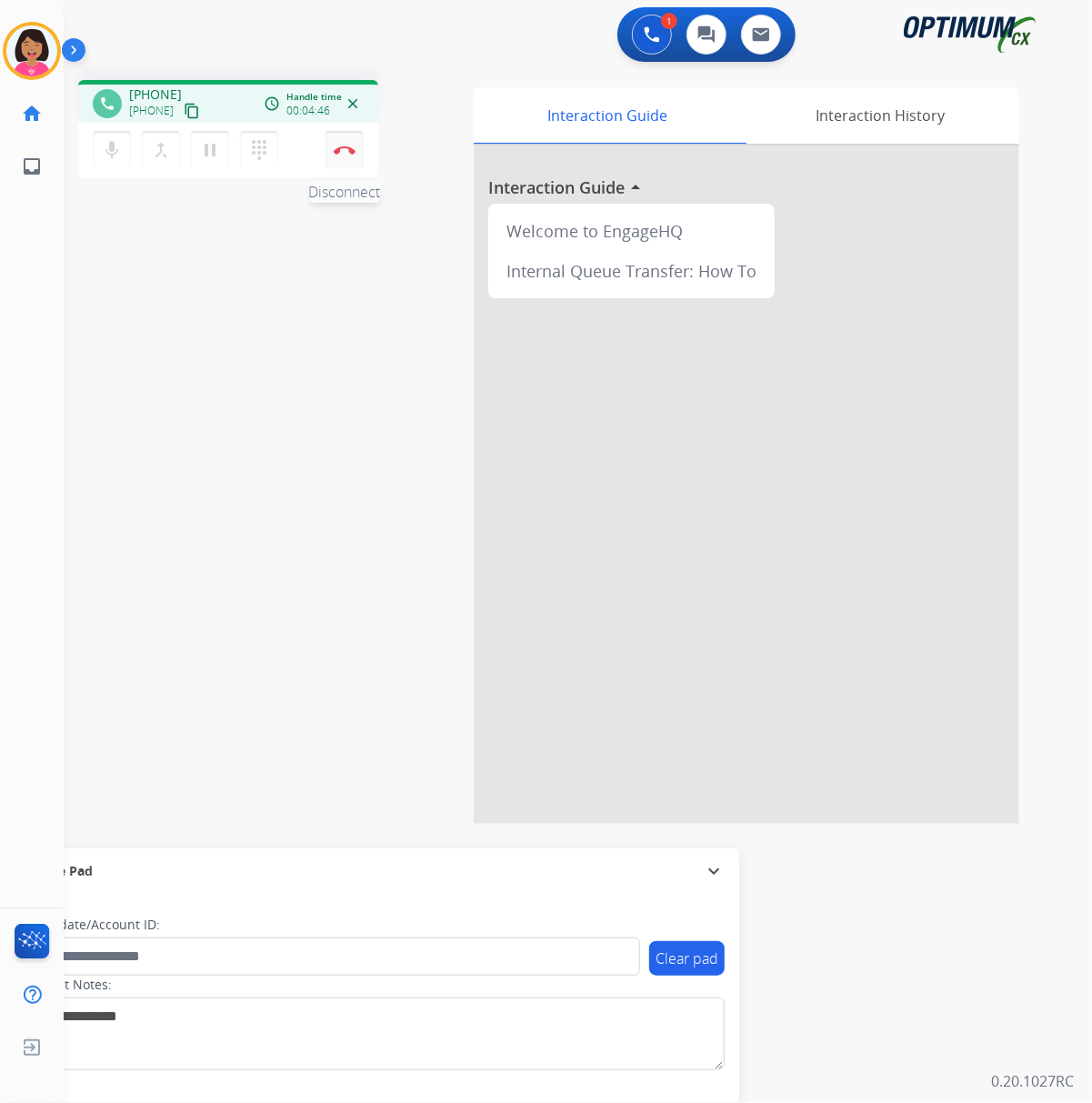 click at bounding box center [345, 150] 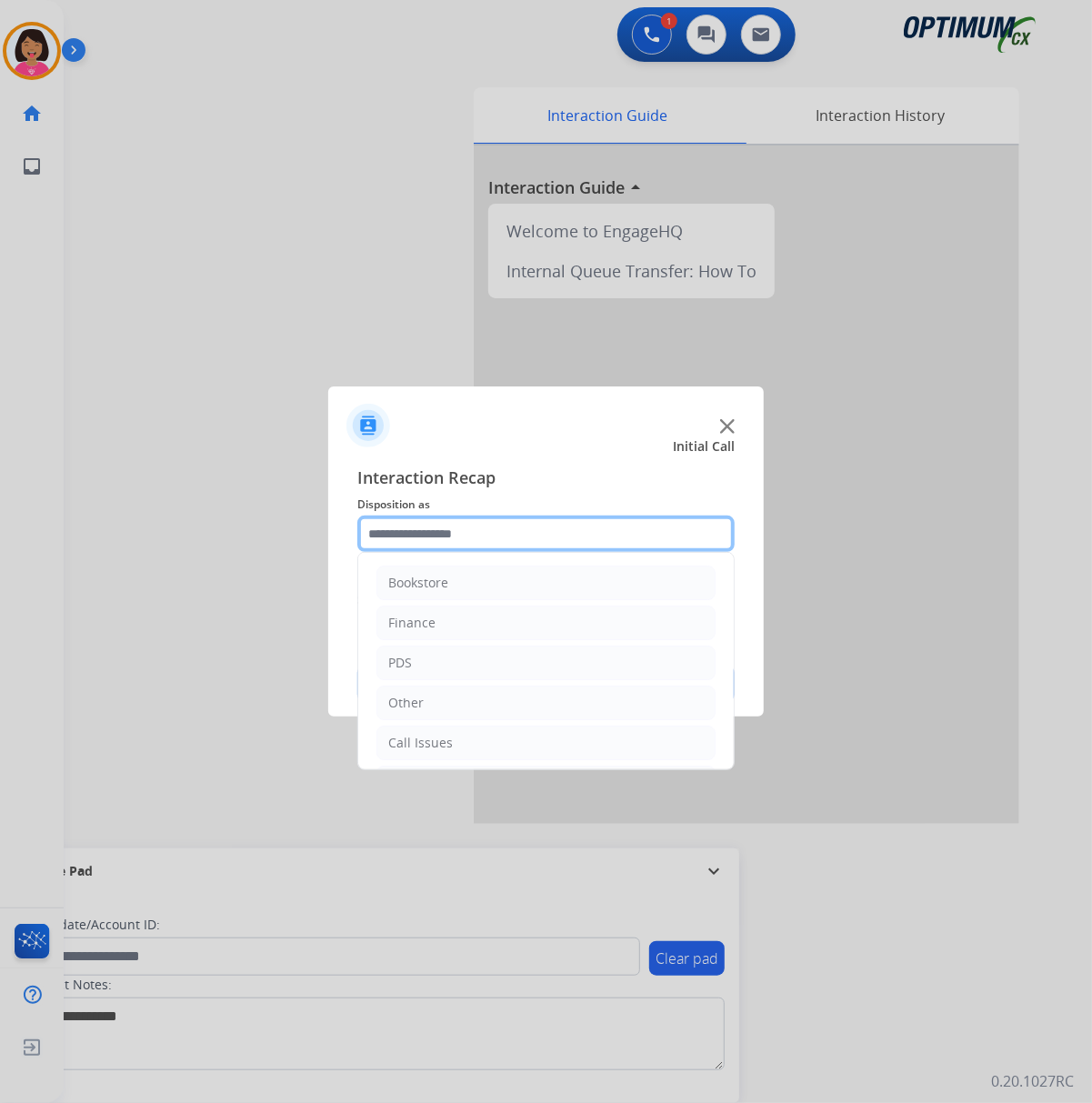 click 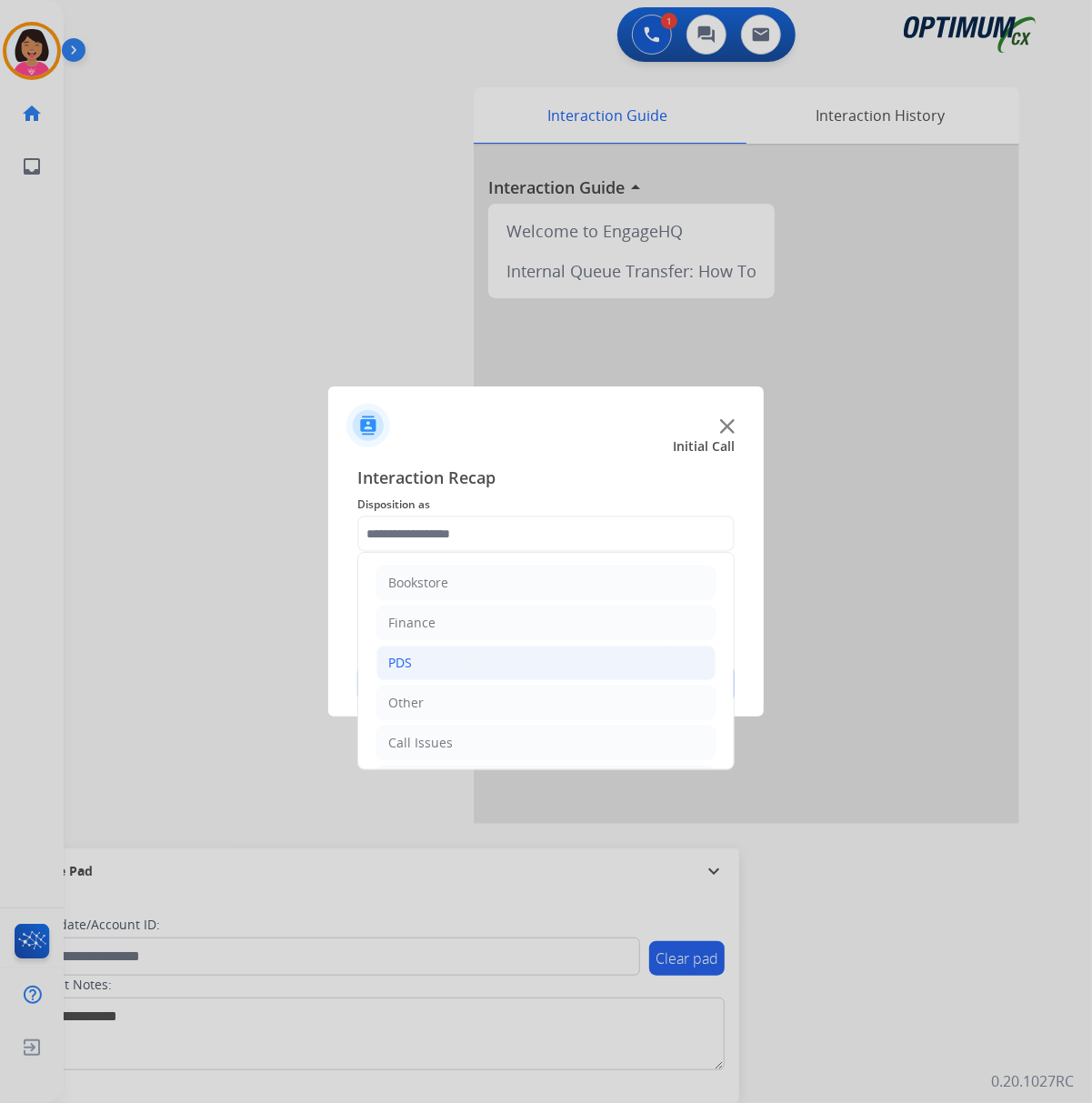 click on "PDS" 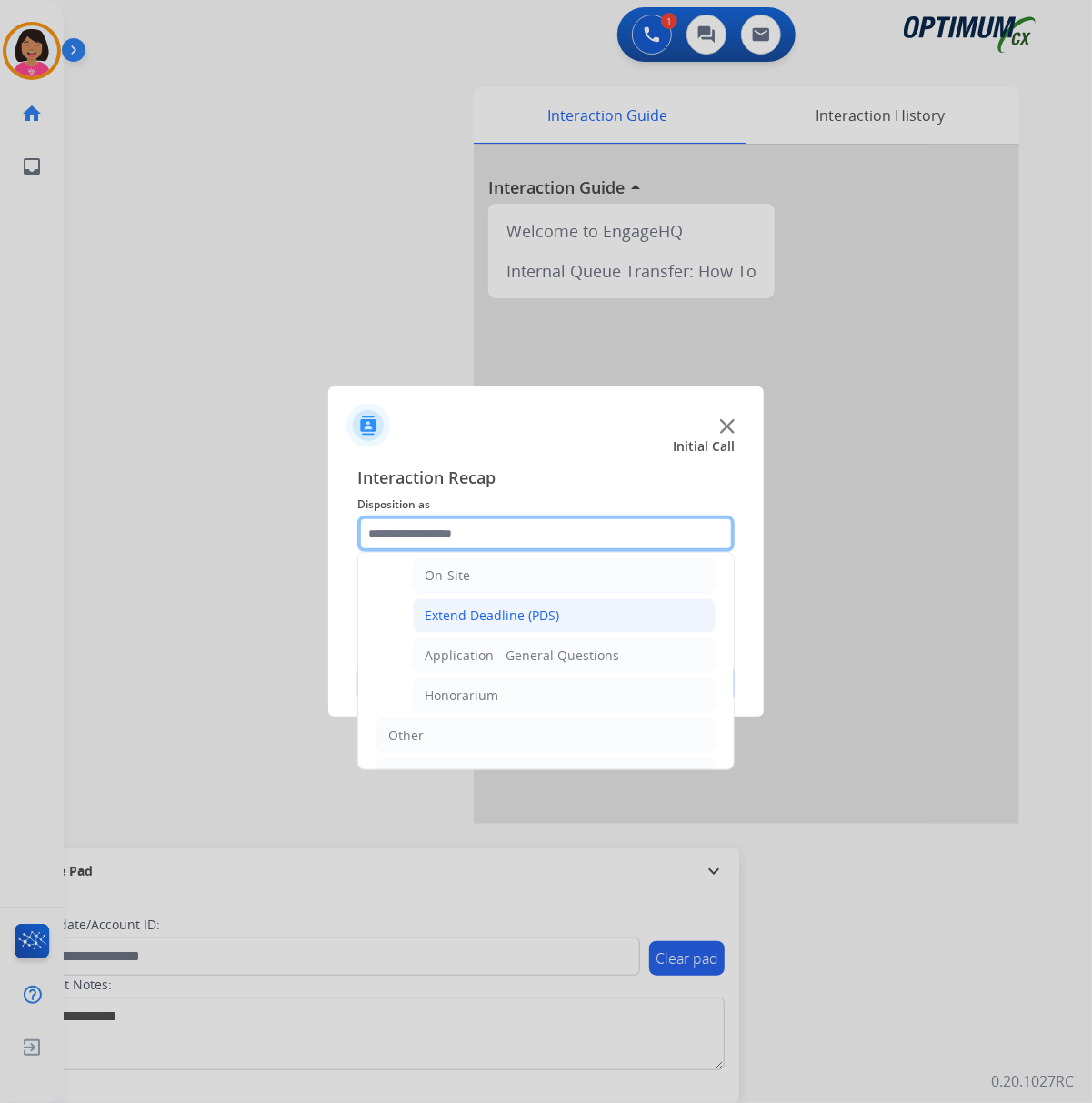 scroll, scrollTop: 485, scrollLeft: 0, axis: vertical 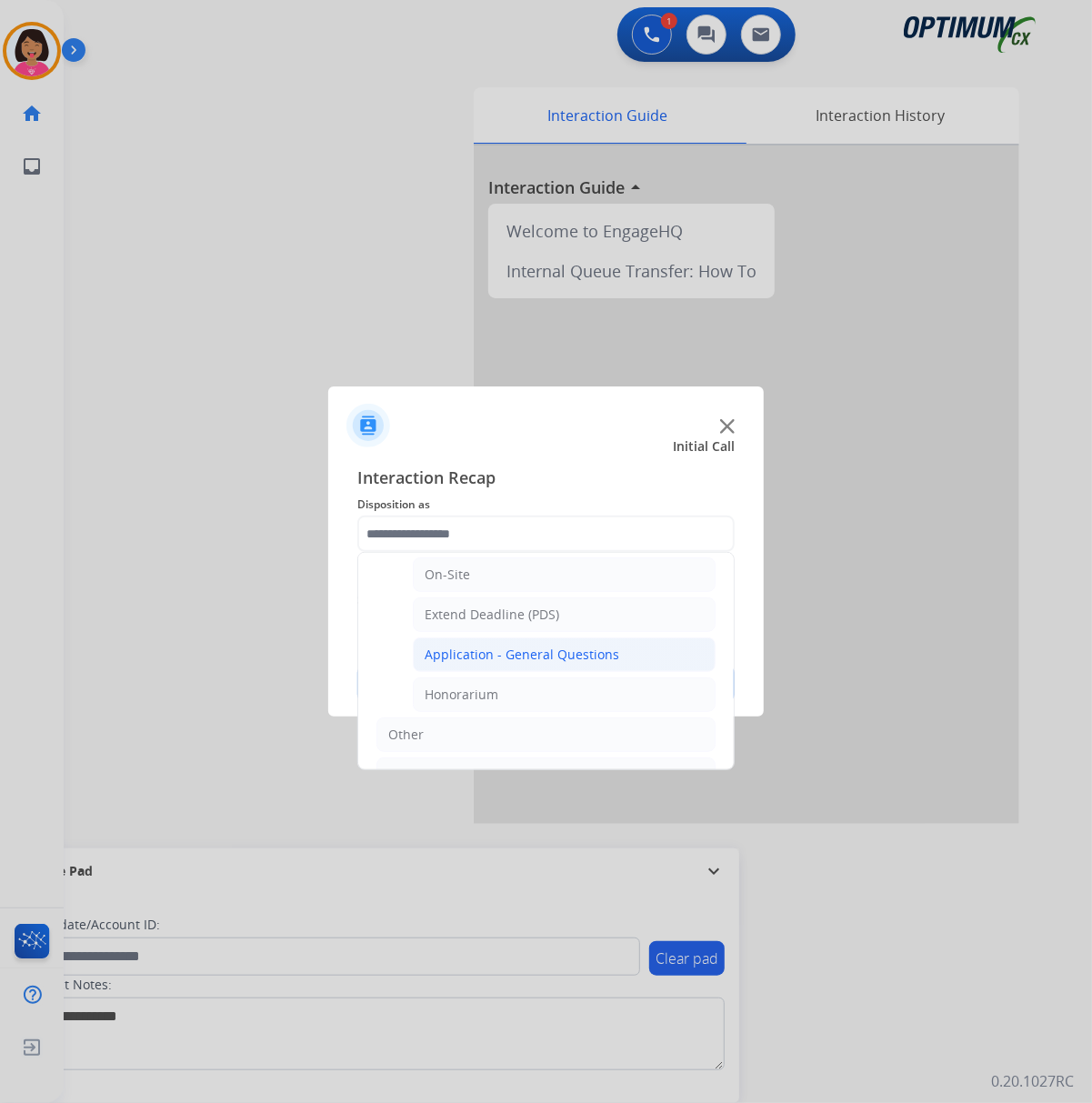 click on "Application - General Questions" 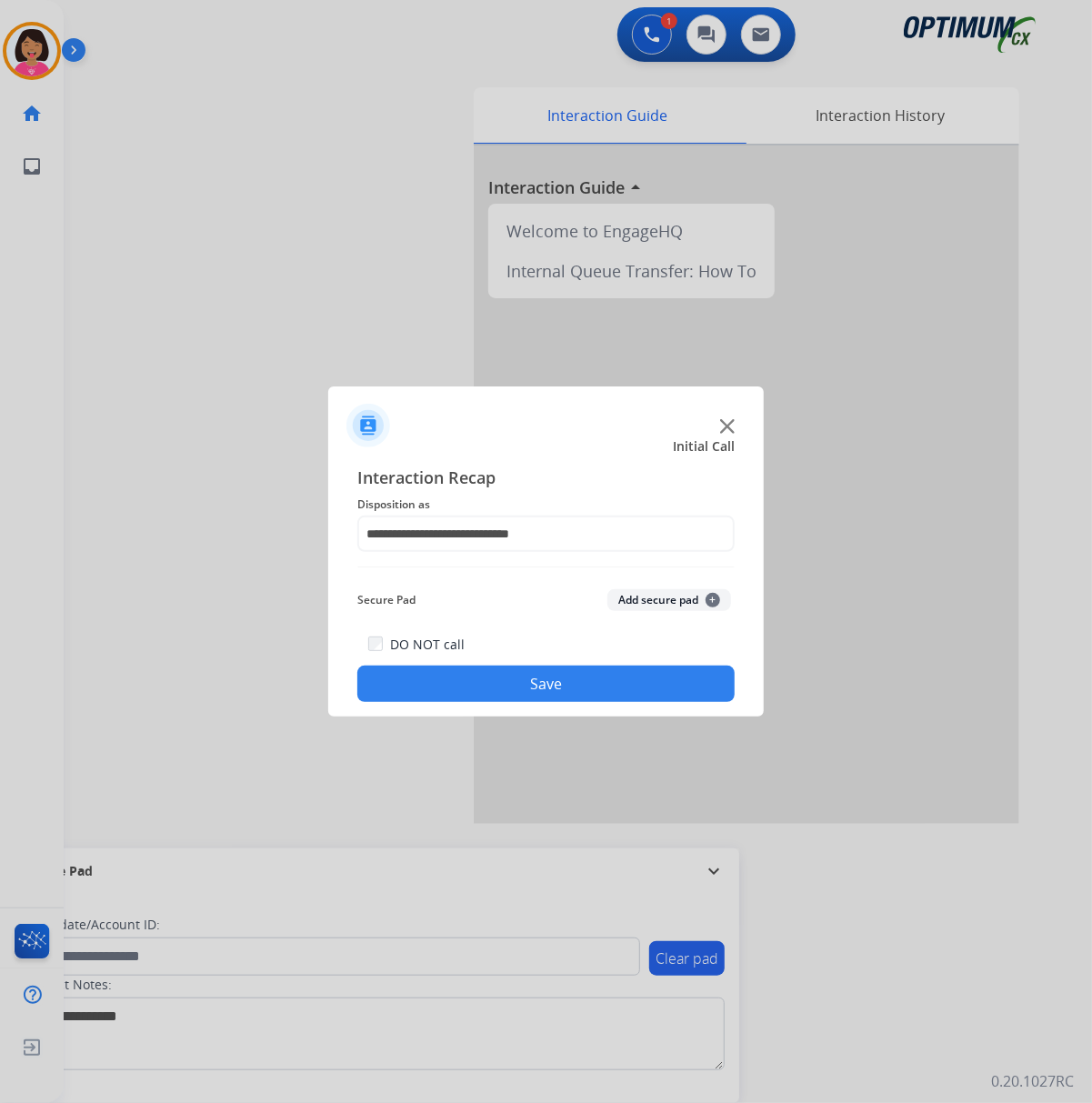 click on "Save" 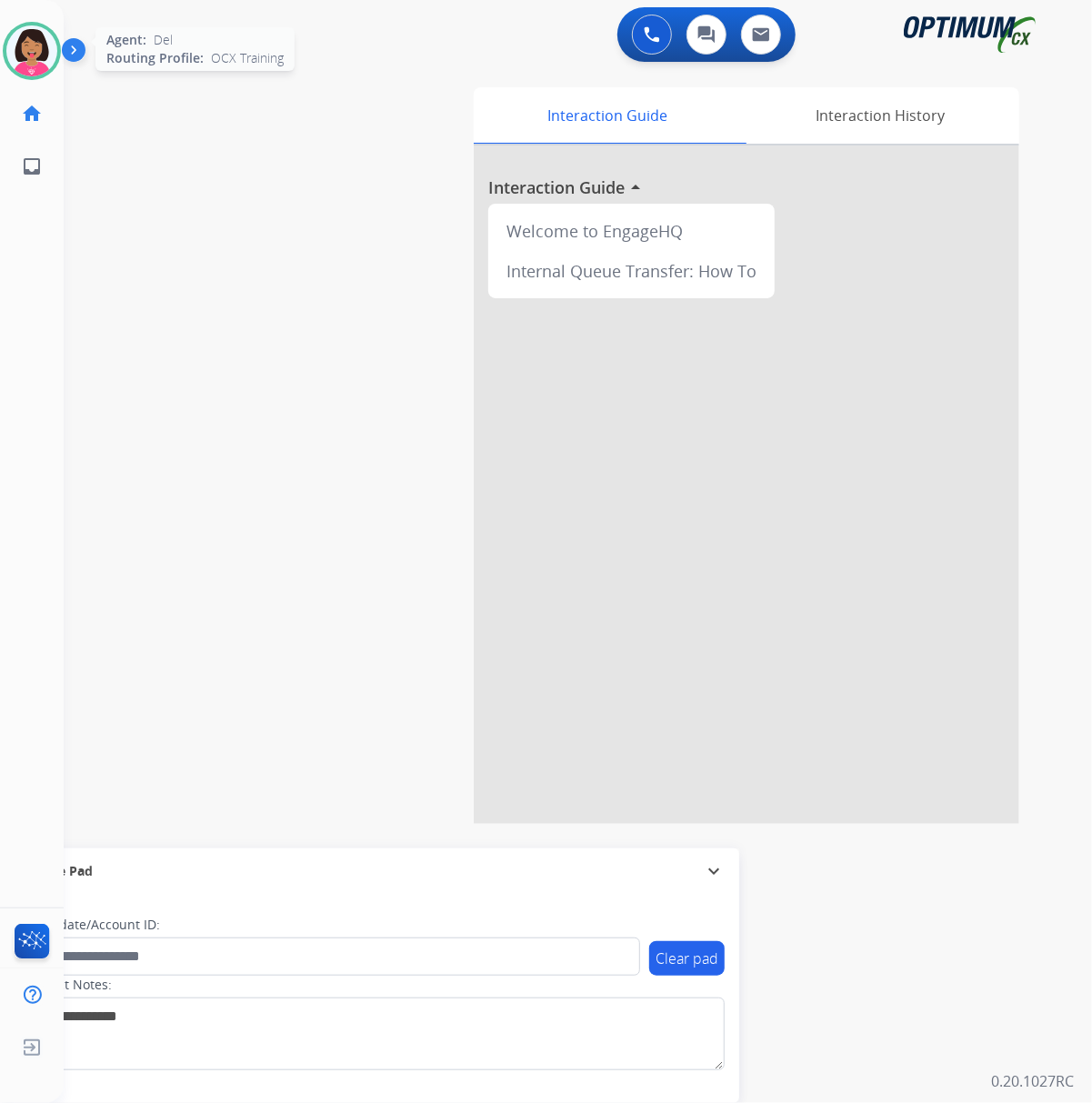 click at bounding box center (32, 51) 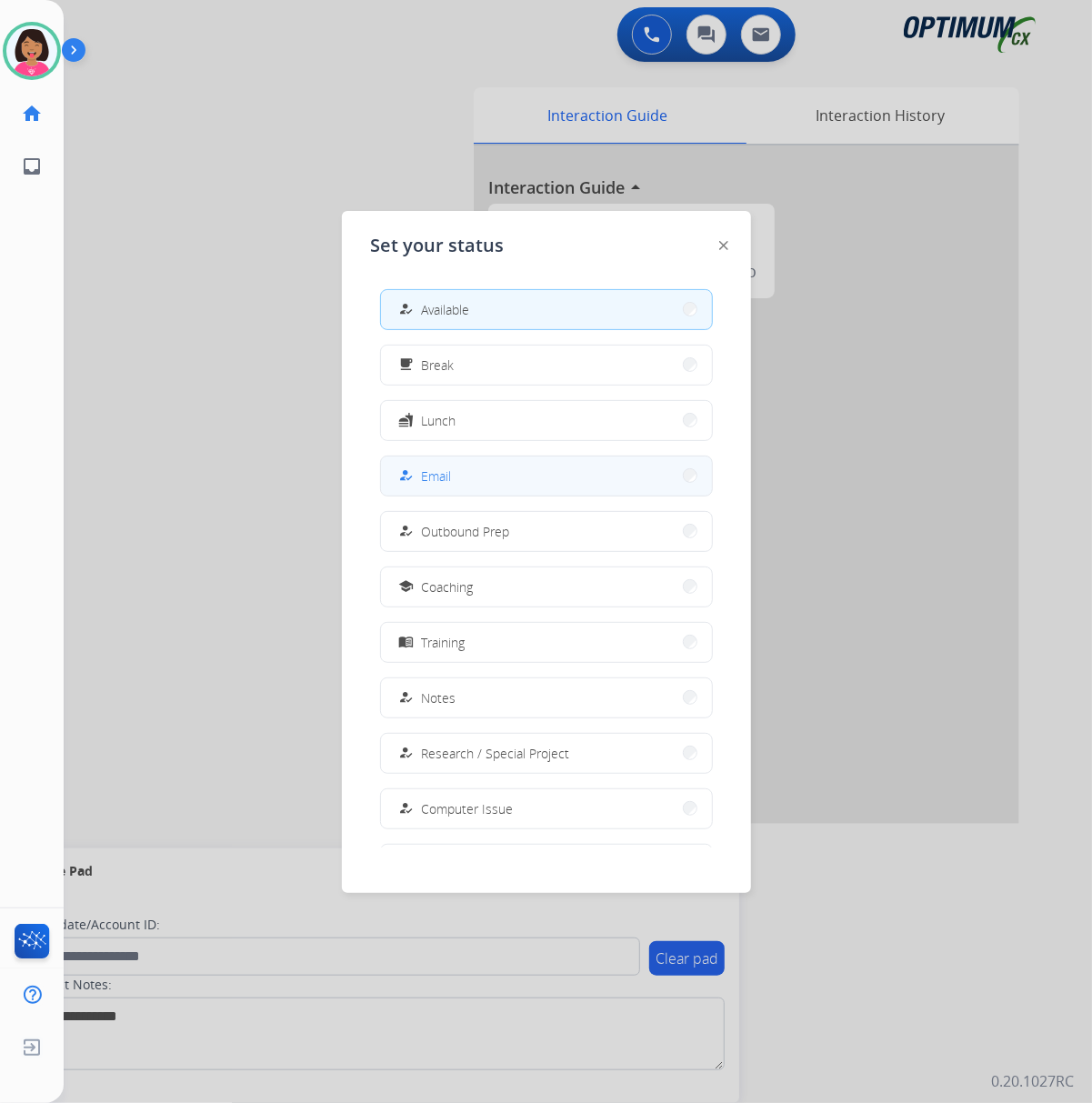 click on "how_to_reg Email" at bounding box center [546, 476] 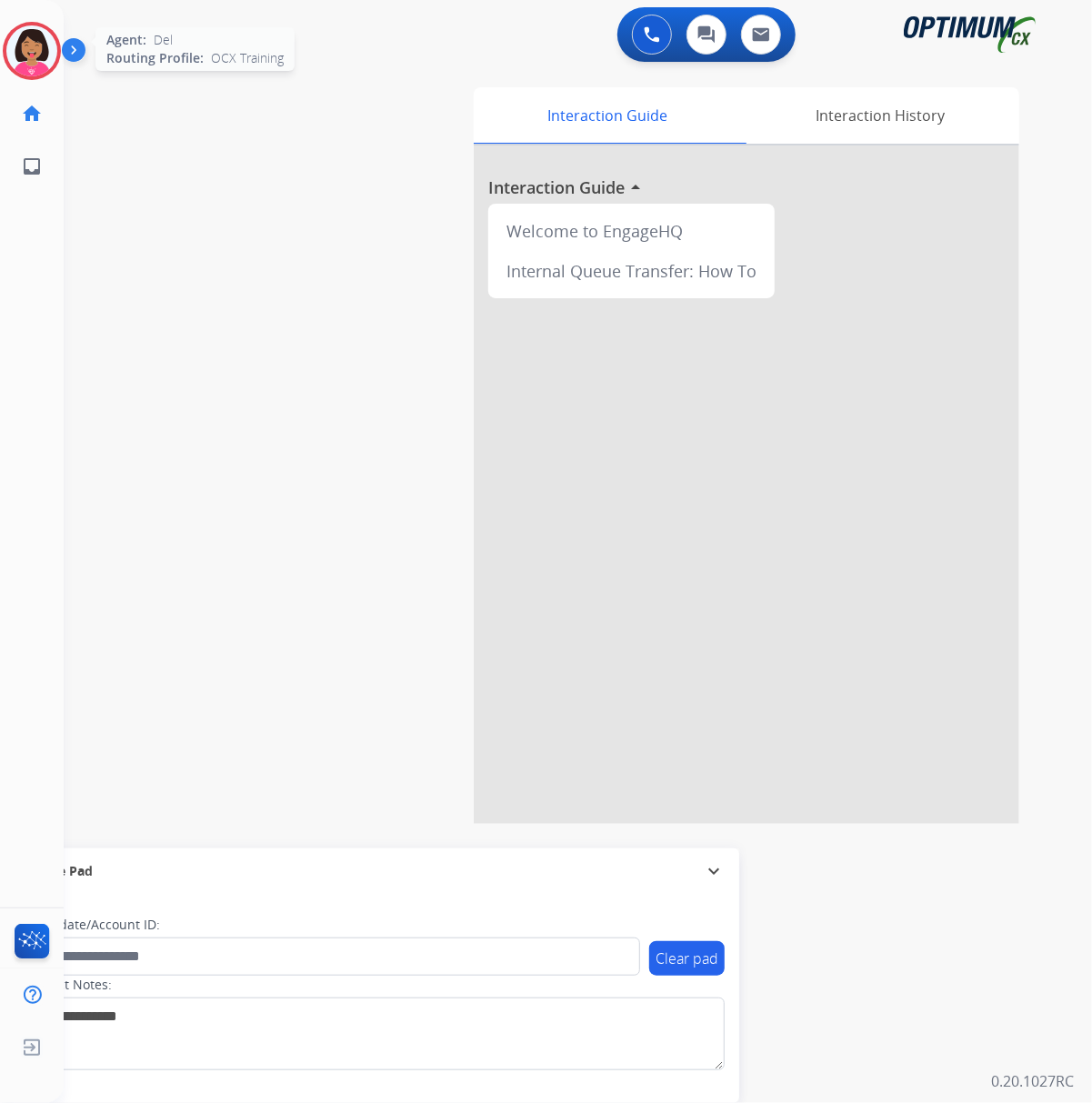 click at bounding box center (32, 51) 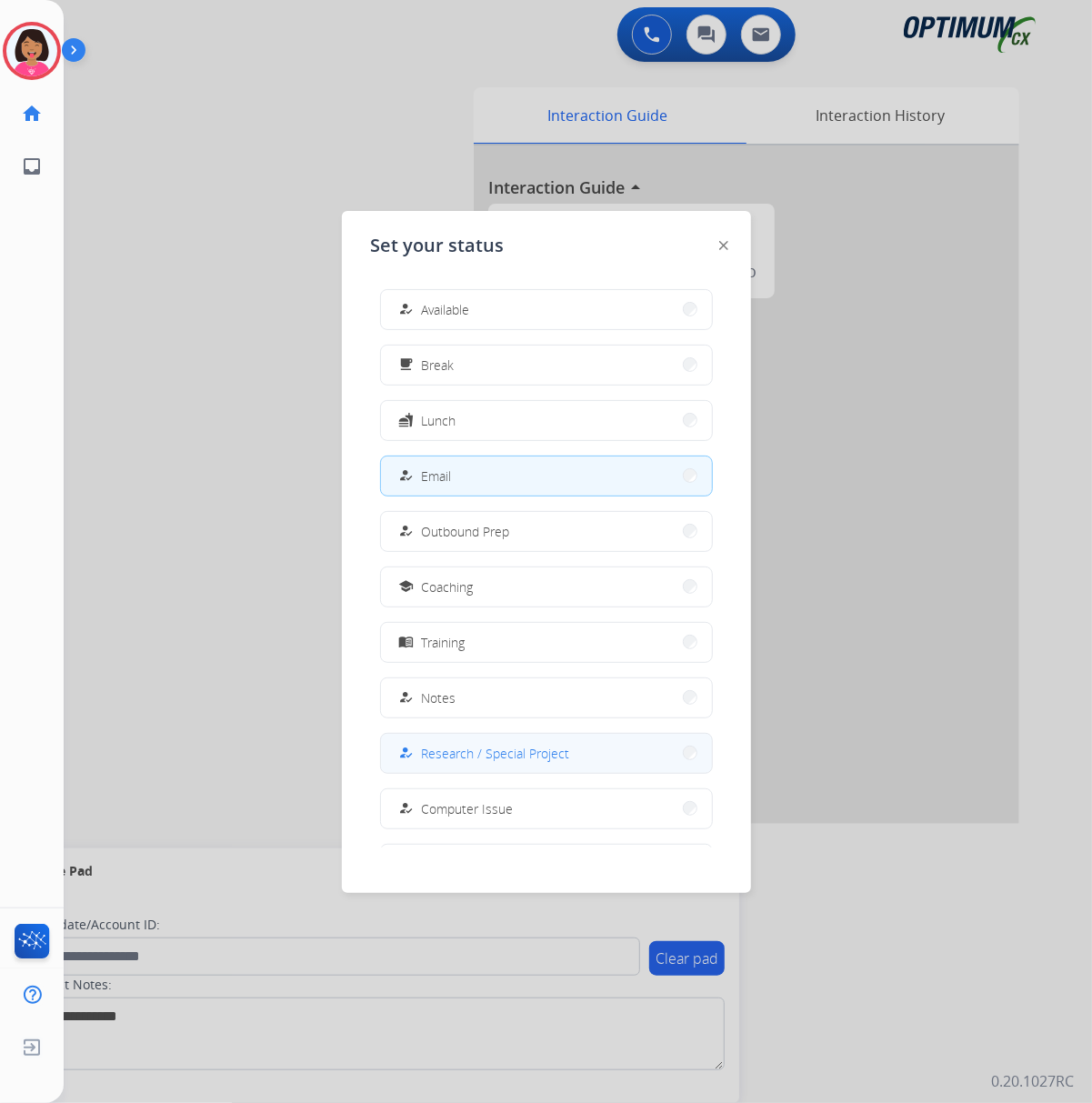 scroll, scrollTop: 171, scrollLeft: 0, axis: vertical 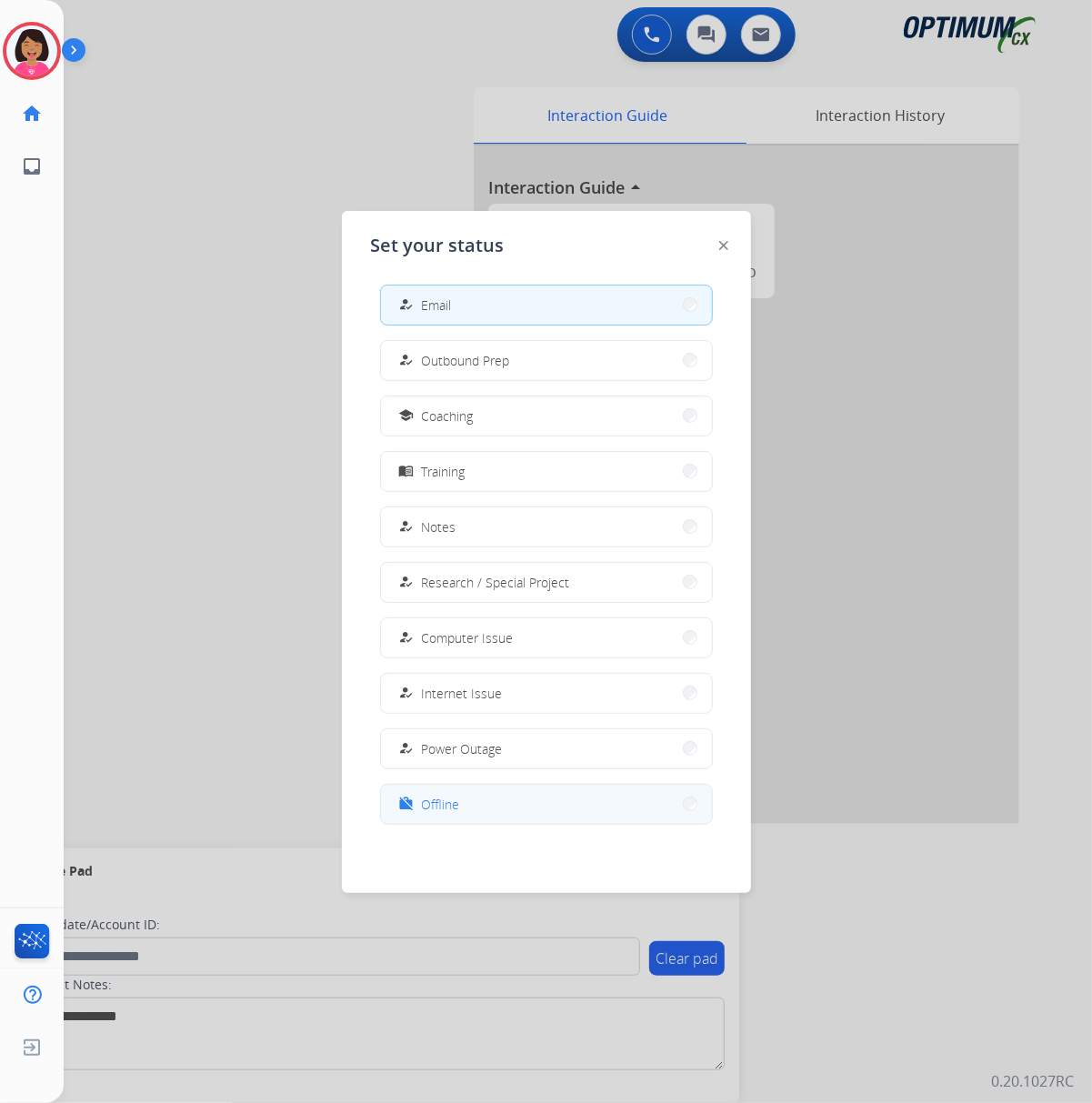 click on "work_off Offline" at bounding box center [546, 804] 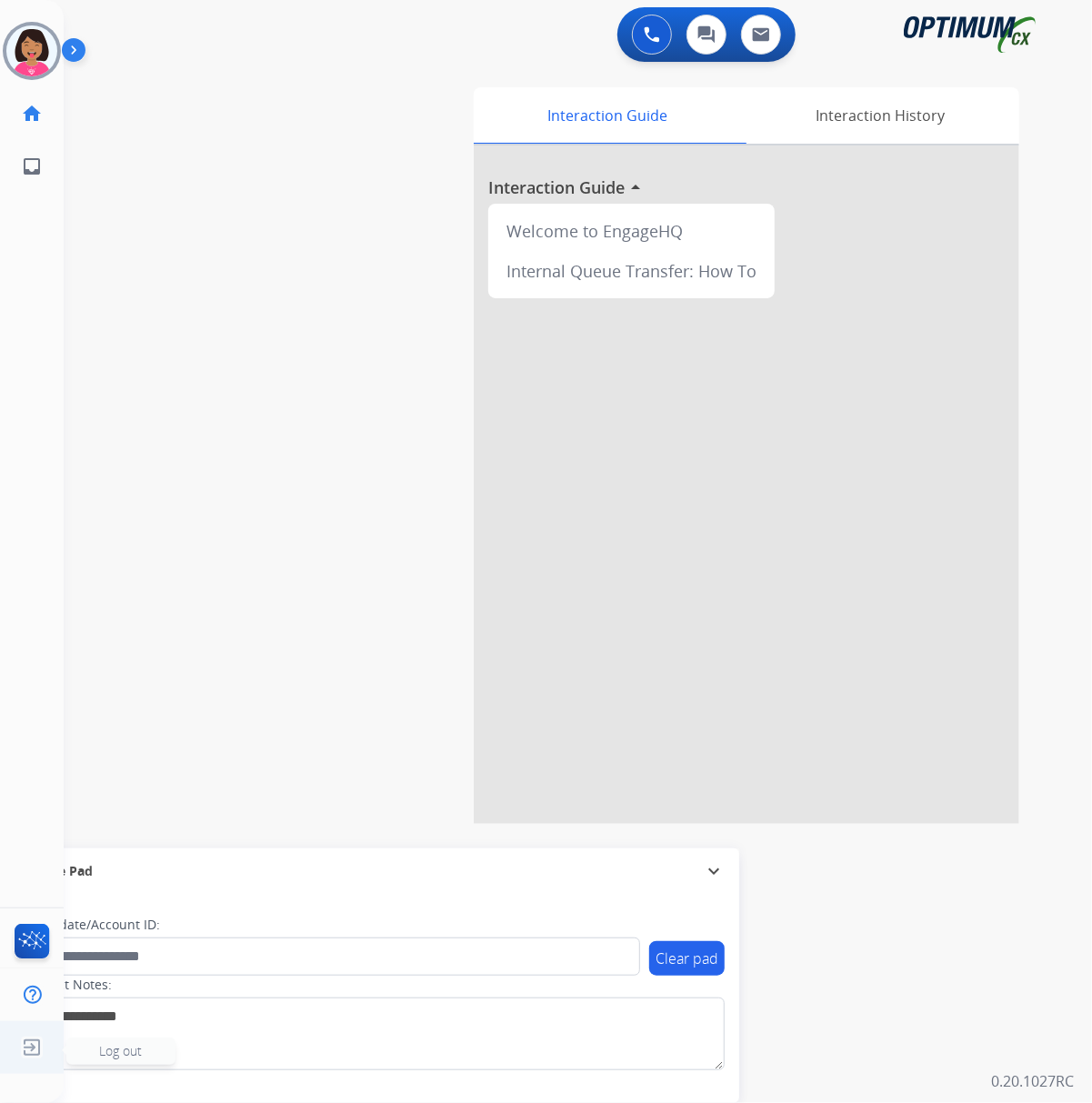 click 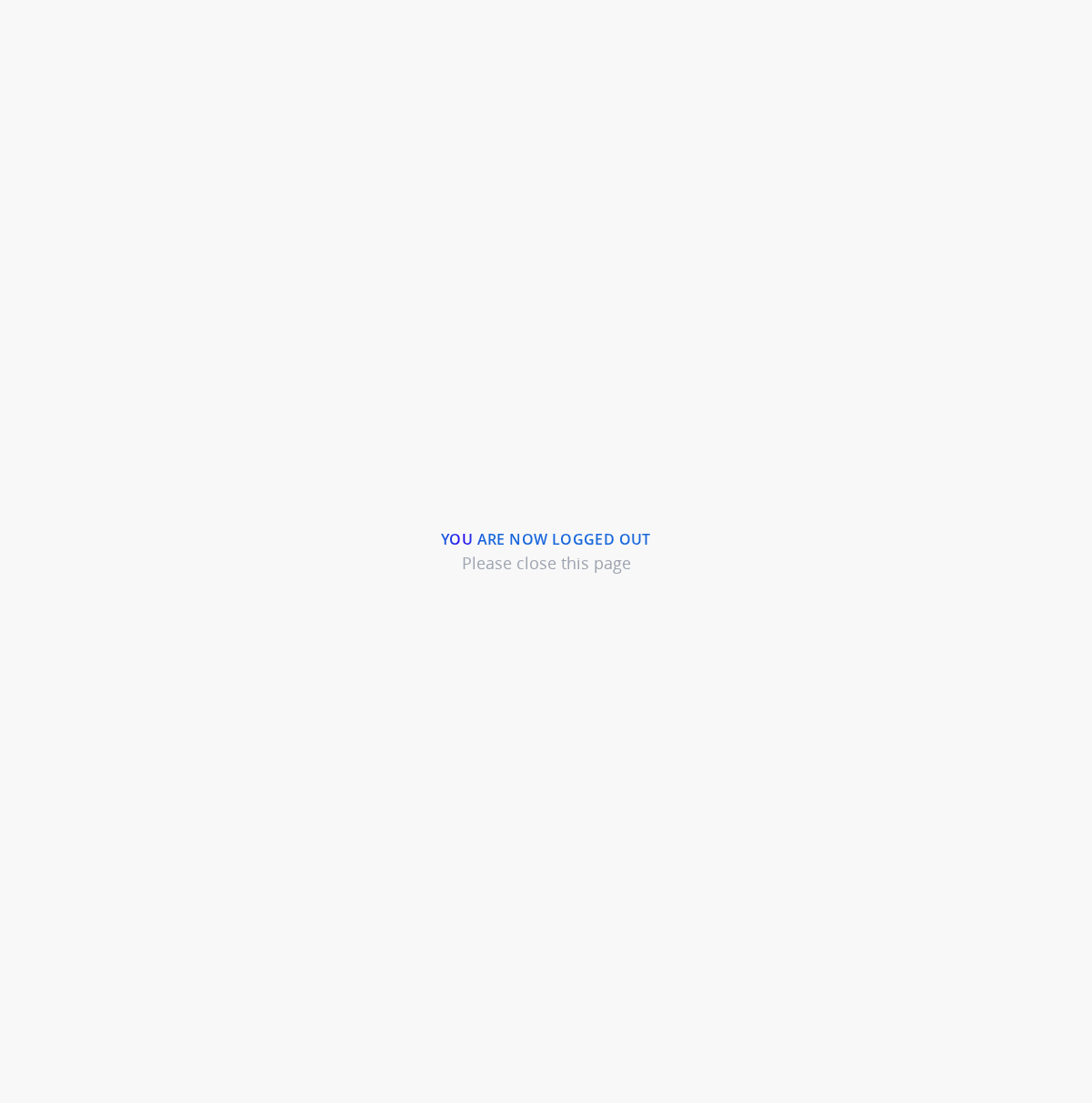 scroll, scrollTop: 0, scrollLeft: 0, axis: both 